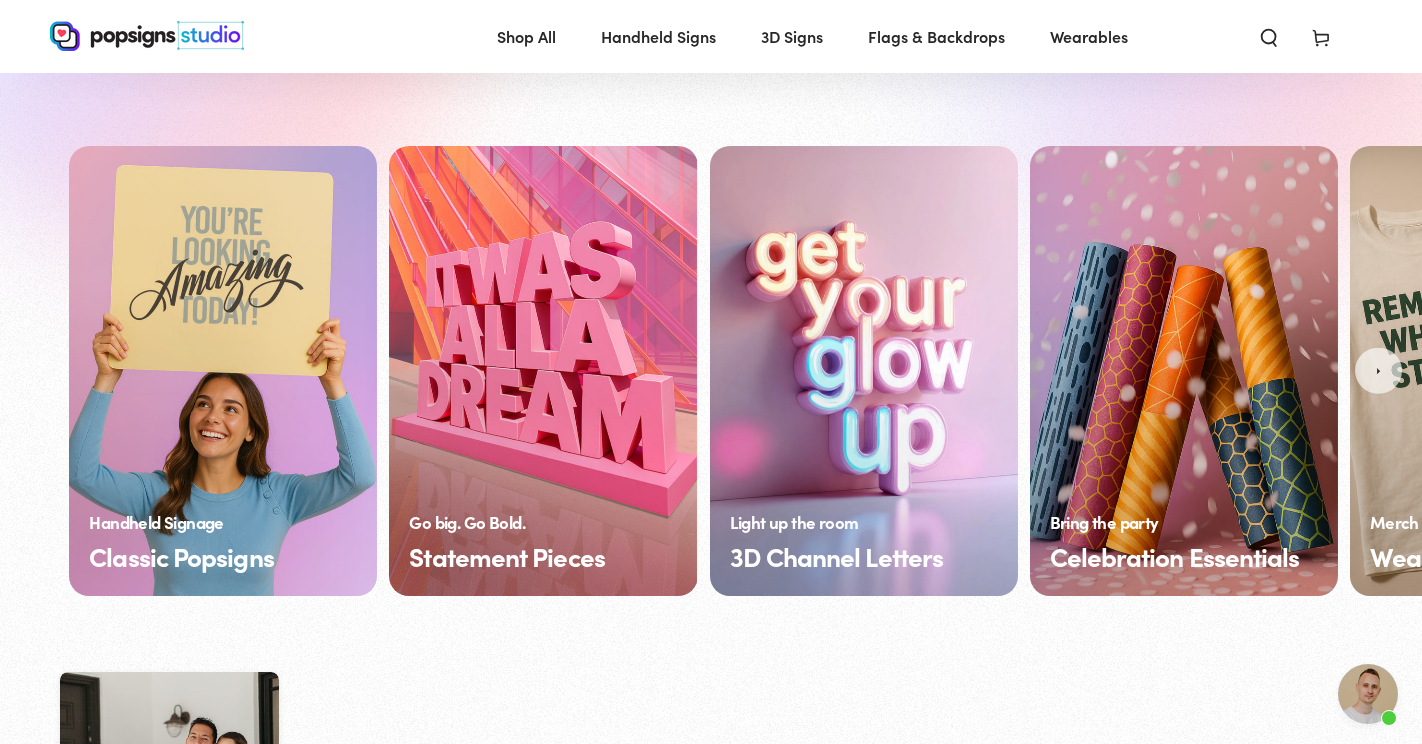 scroll, scrollTop: 1412, scrollLeft: 0, axis: vertical 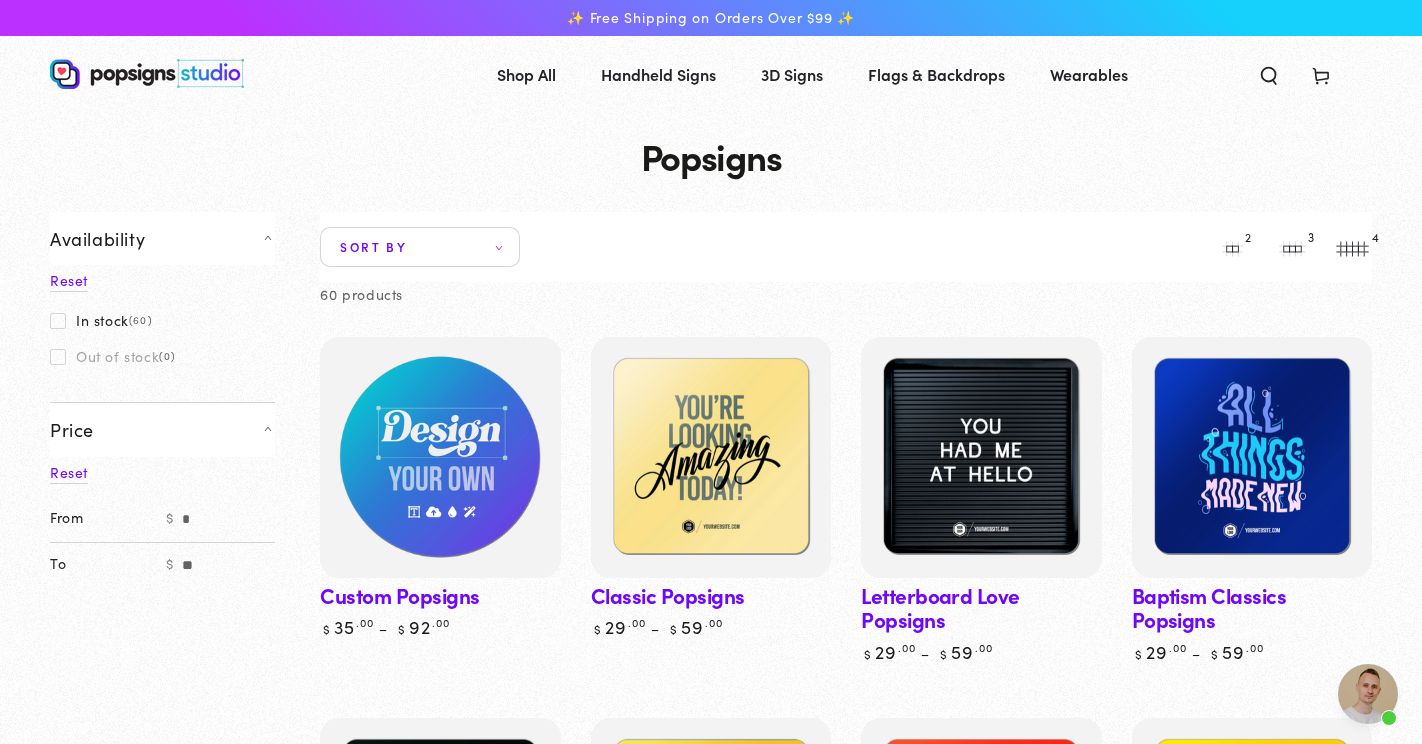 click at bounding box center (441, 458) 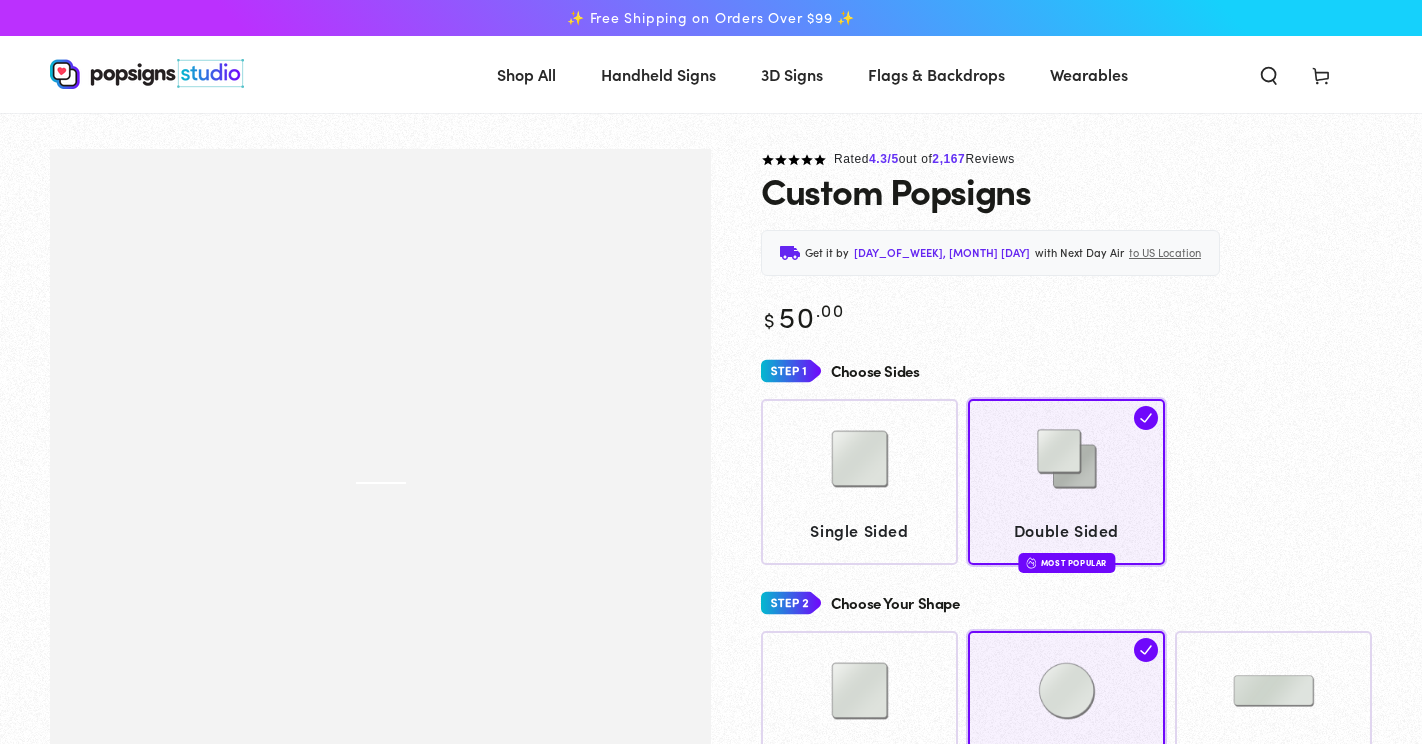 scroll, scrollTop: 0, scrollLeft: 0, axis: both 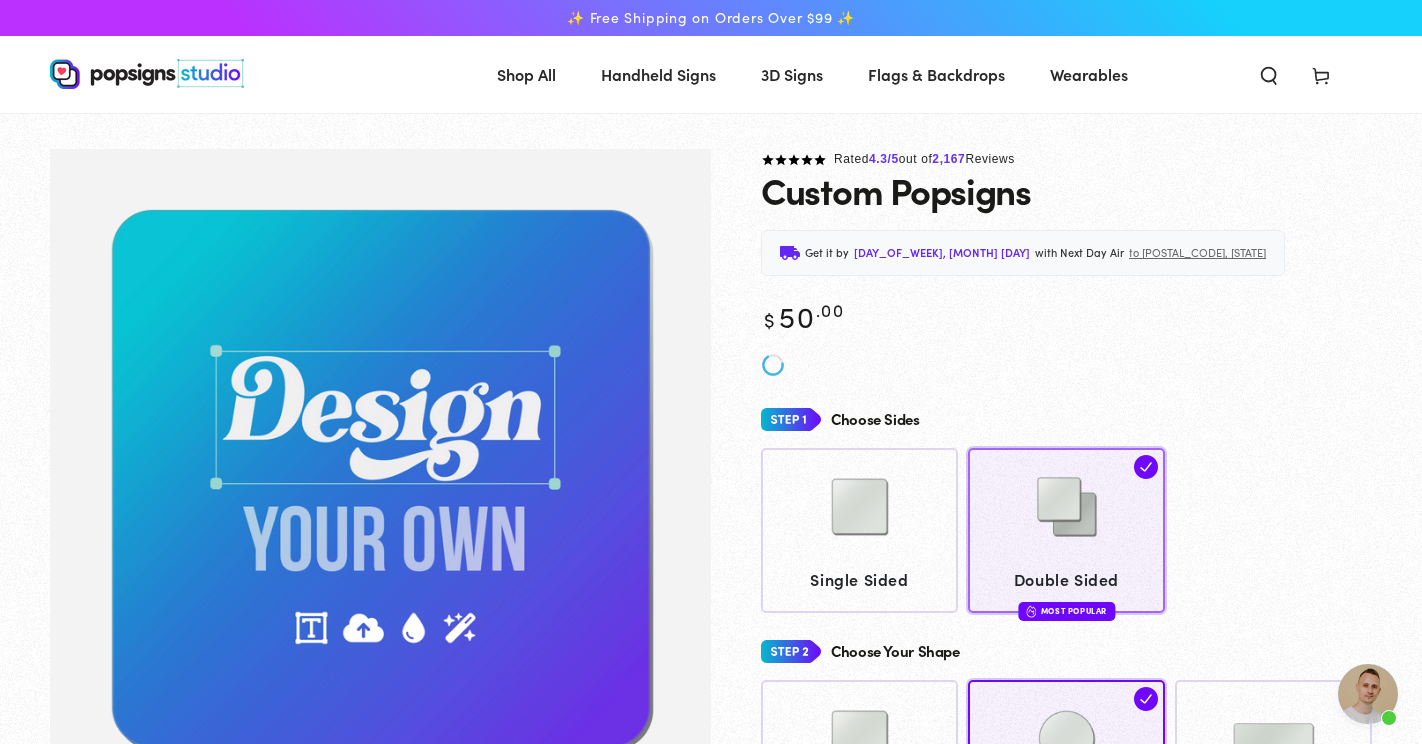 click 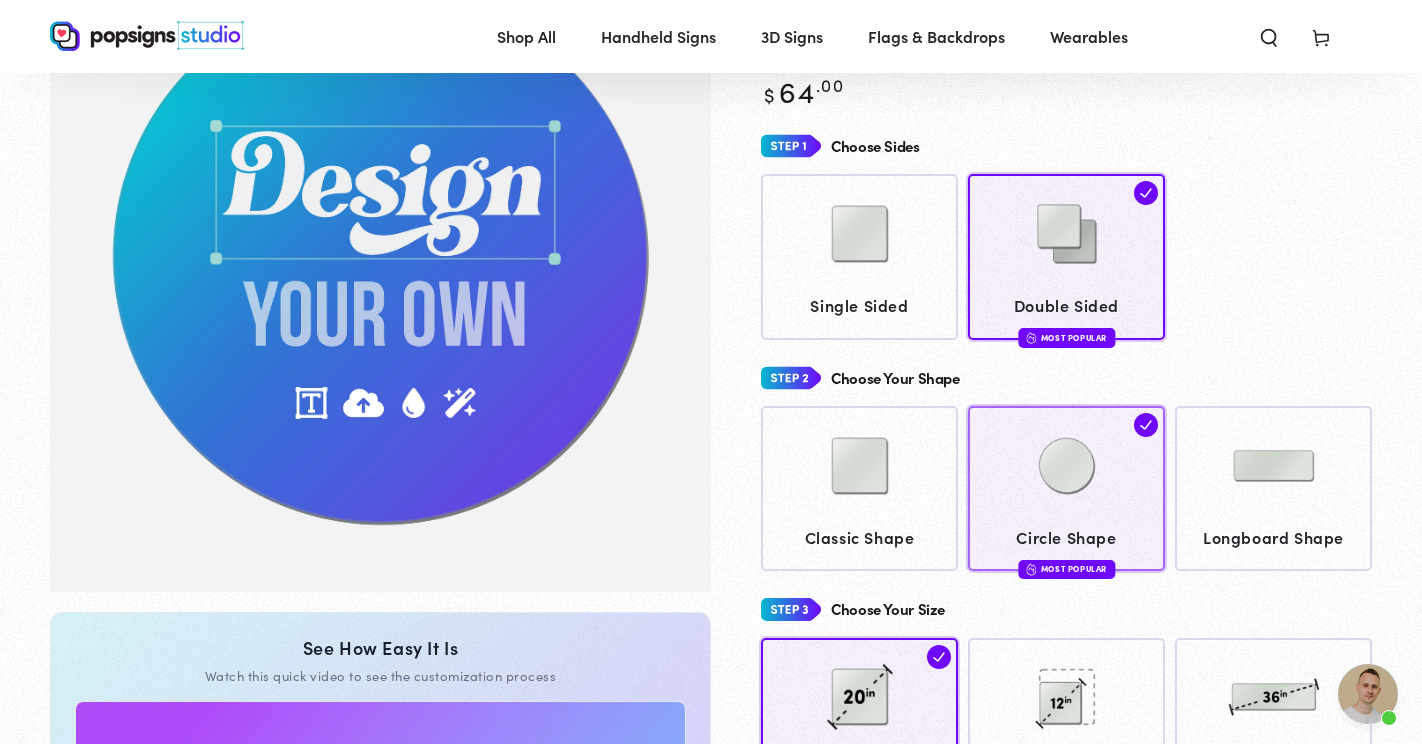 scroll, scrollTop: 221, scrollLeft: 1, axis: both 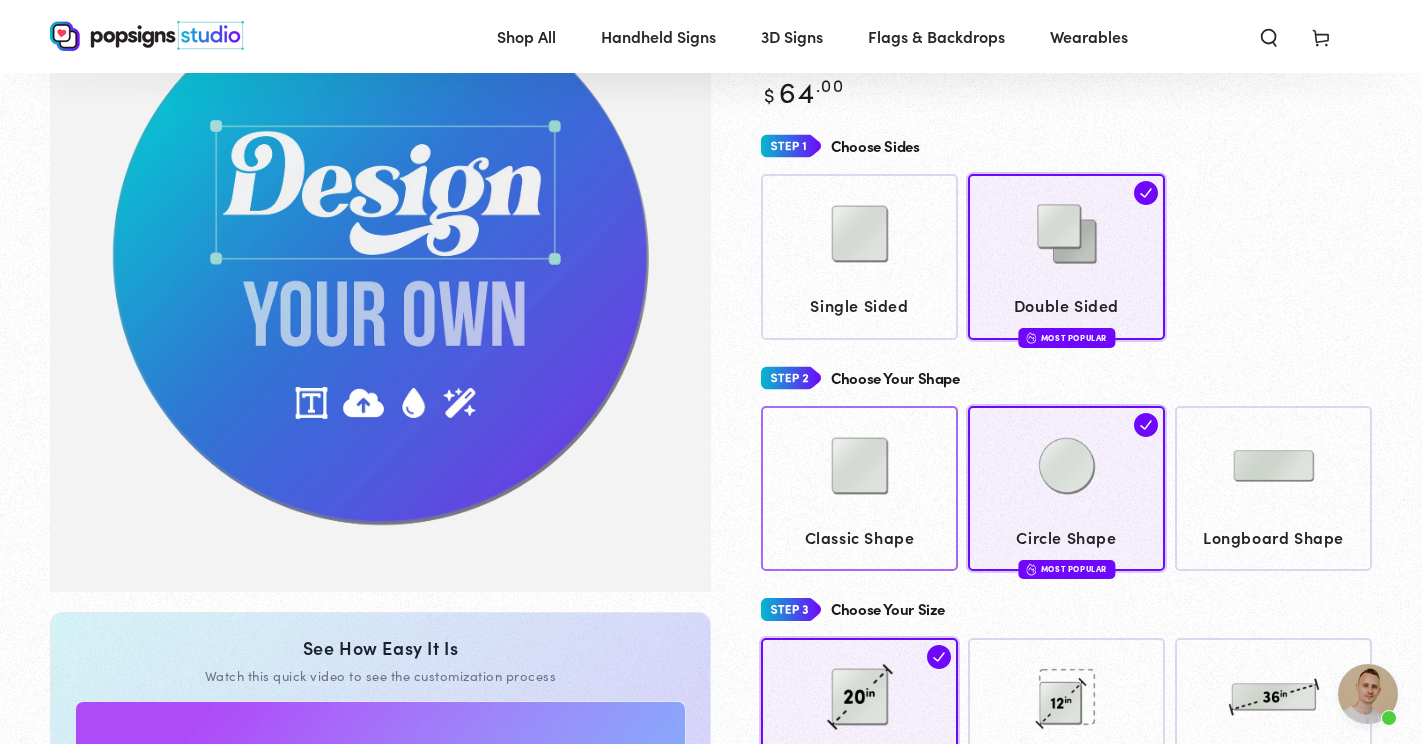 click 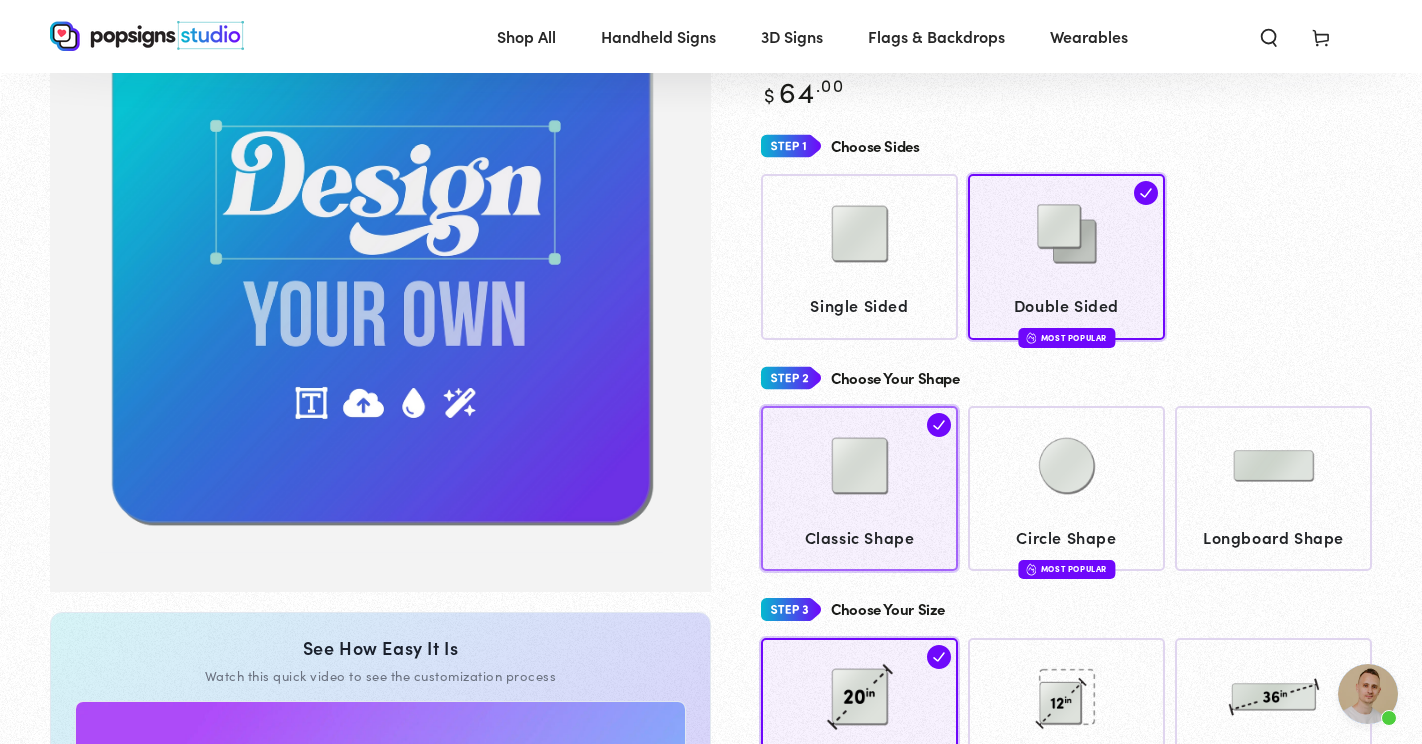 scroll, scrollTop: 144, scrollLeft: 0, axis: vertical 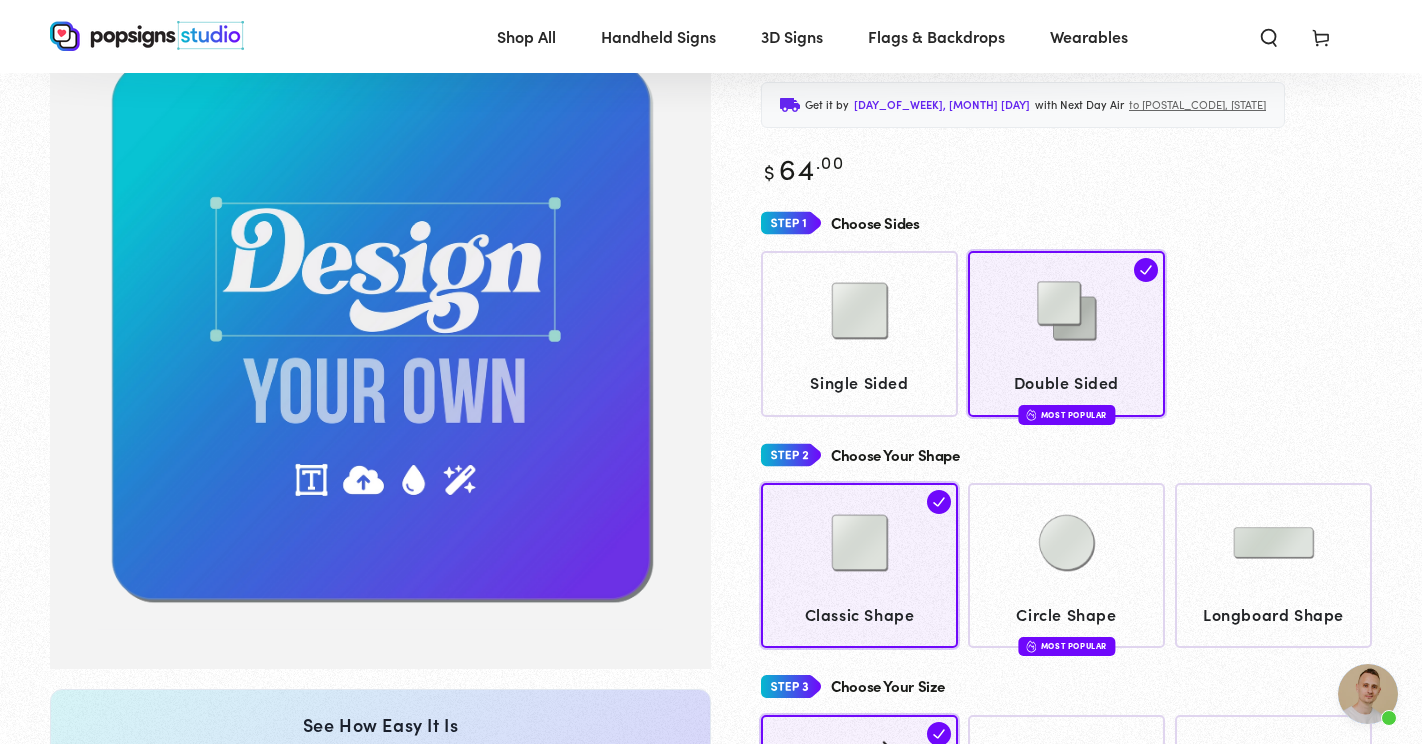 click at bounding box center [380, 335] 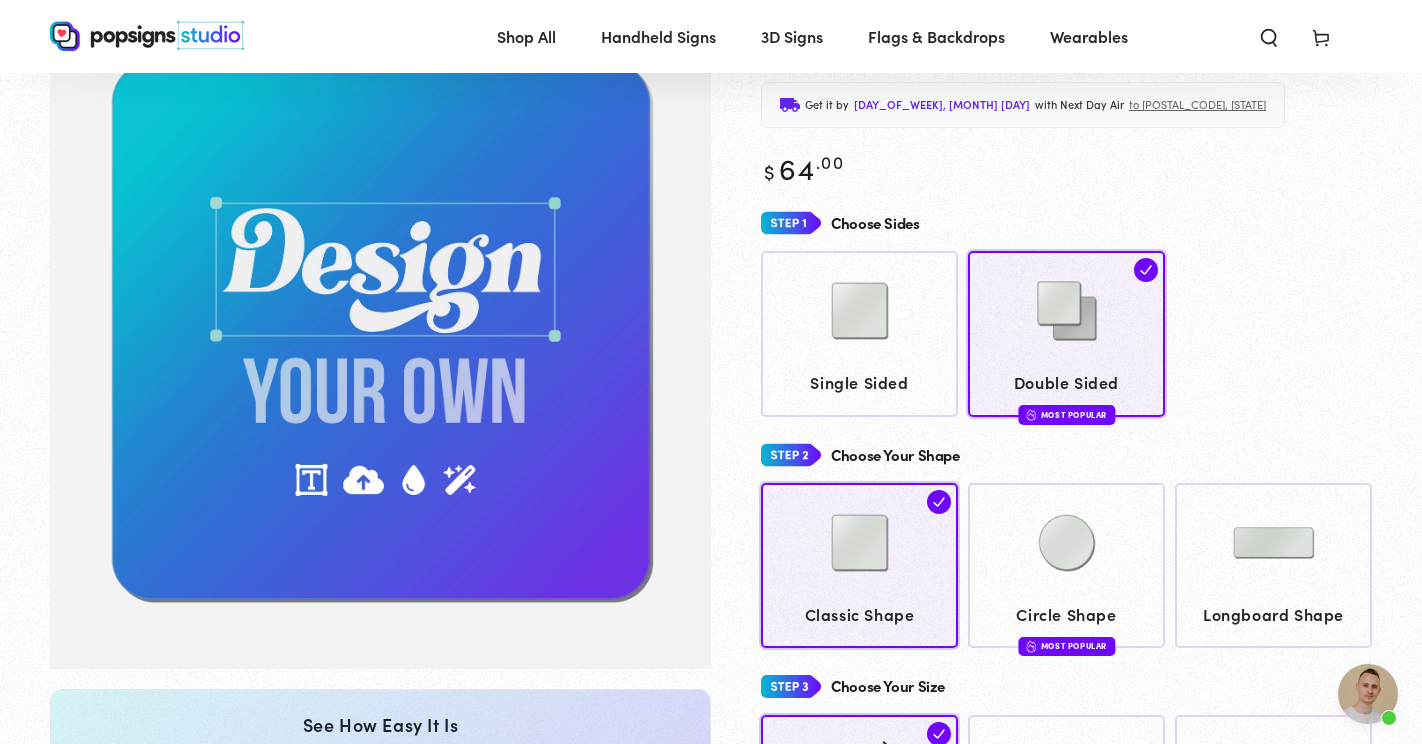 click at bounding box center (380, 335) 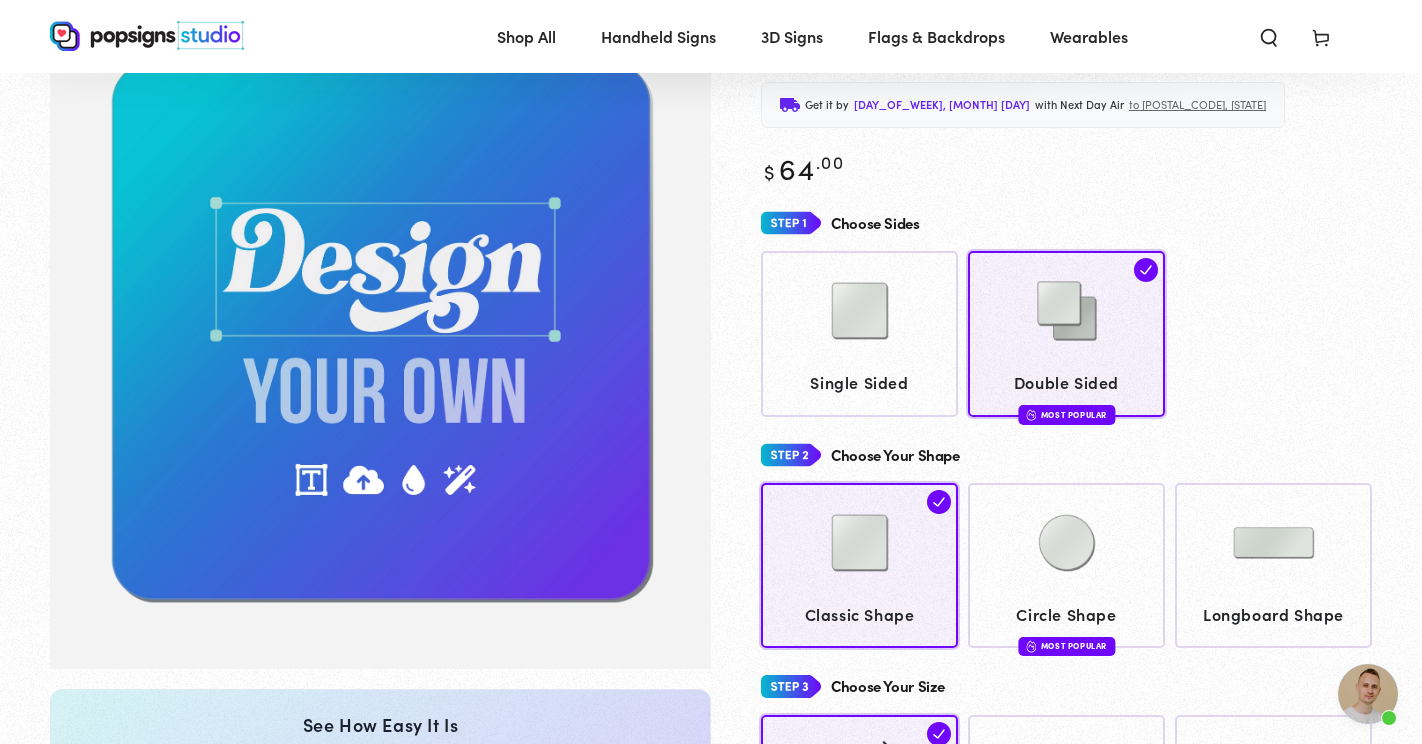 click at bounding box center (380, 335) 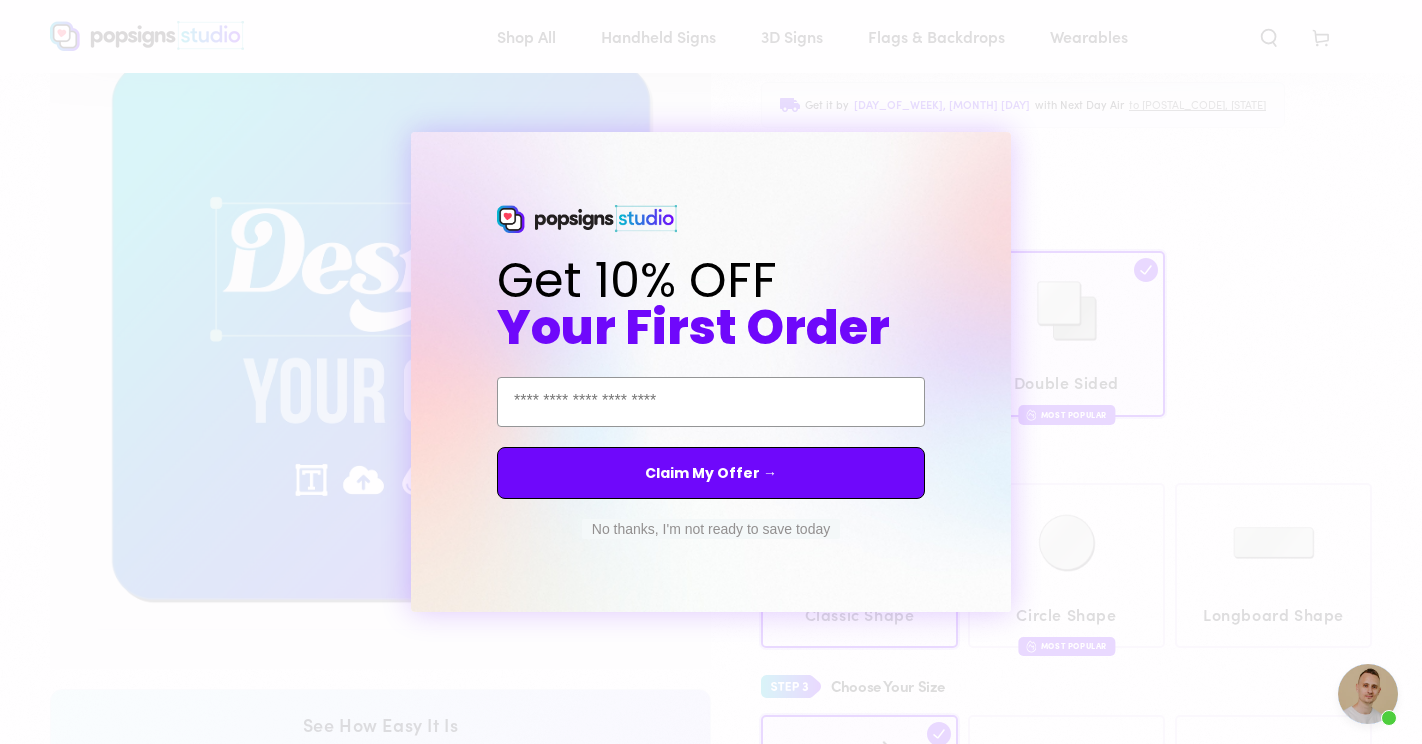 click on "Get 10% OFF
Your First Order Email Address Claim My Offer → No thanks, I'm not ready to save today ******" at bounding box center (711, 372) 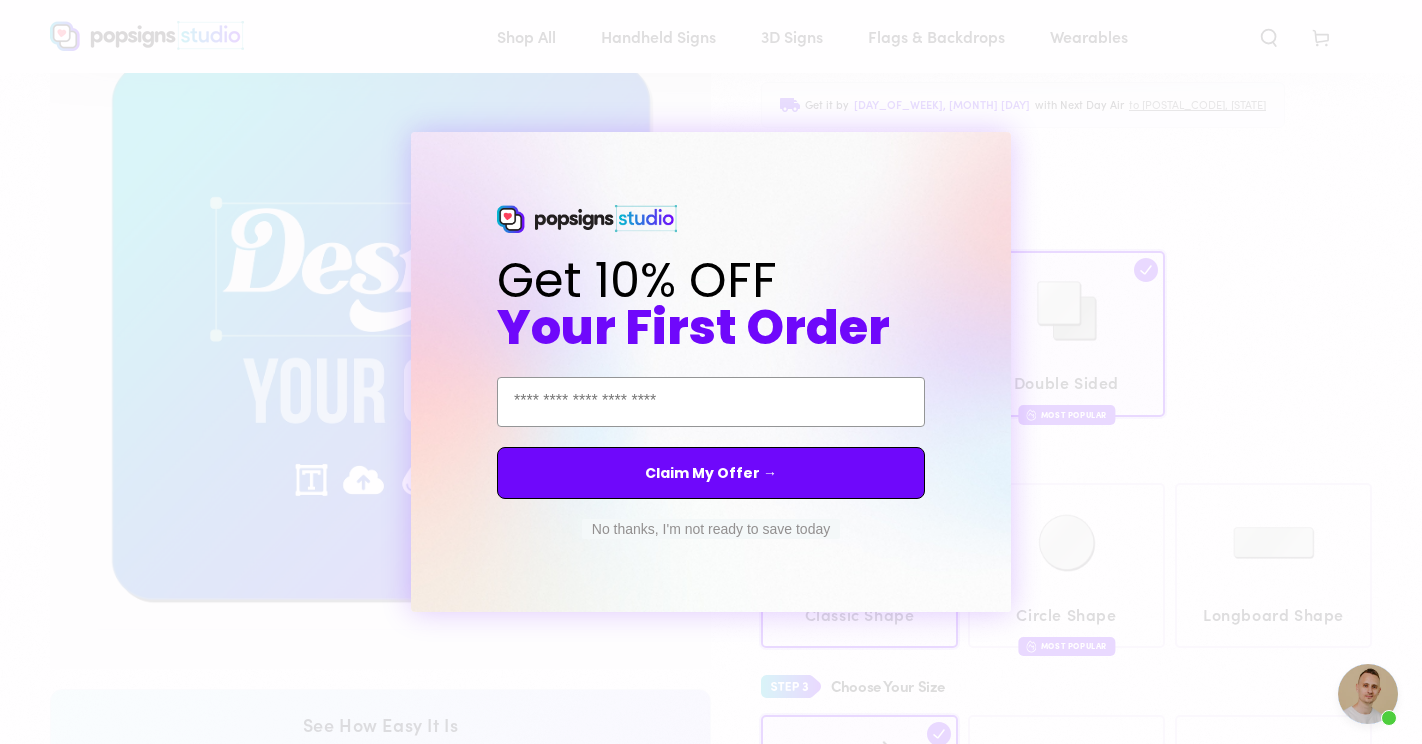 click 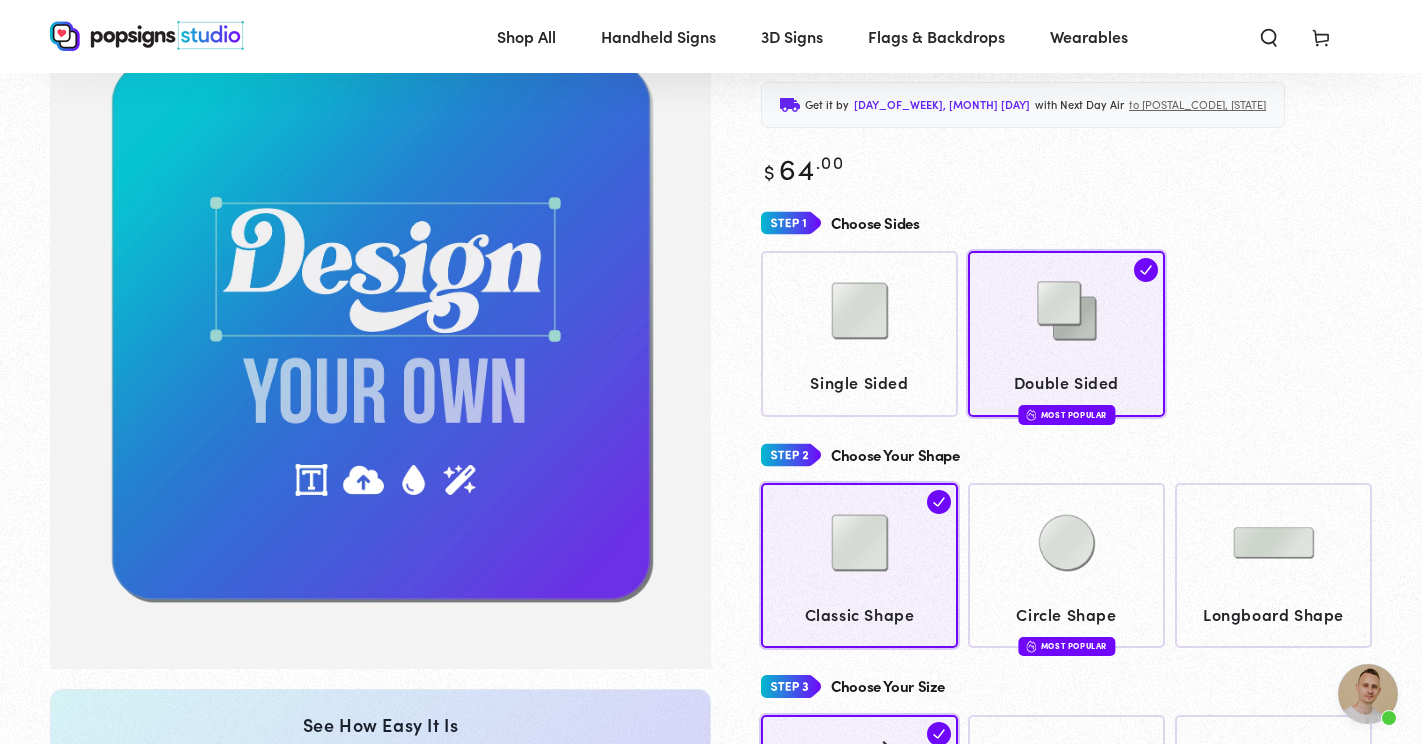 scroll, scrollTop: 0, scrollLeft: 0, axis: both 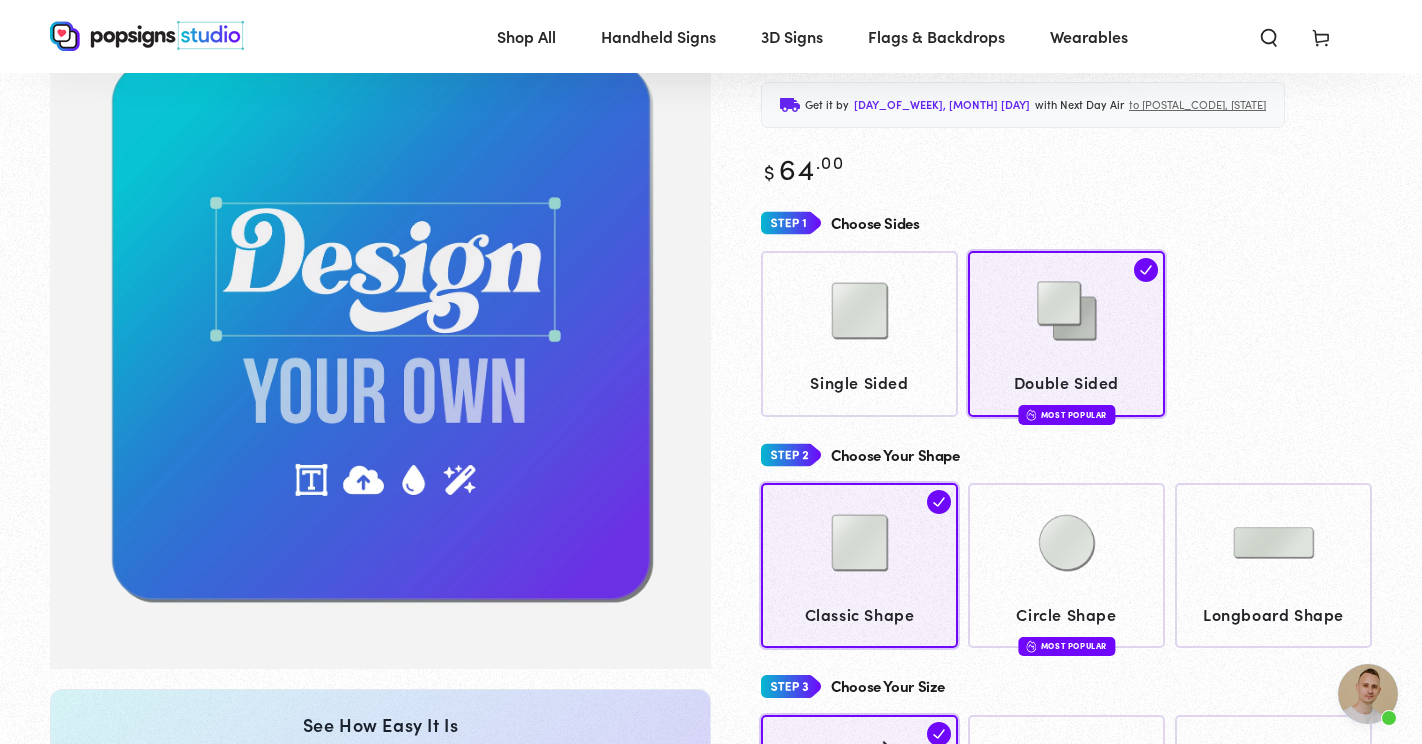 click at bounding box center [380, 335] 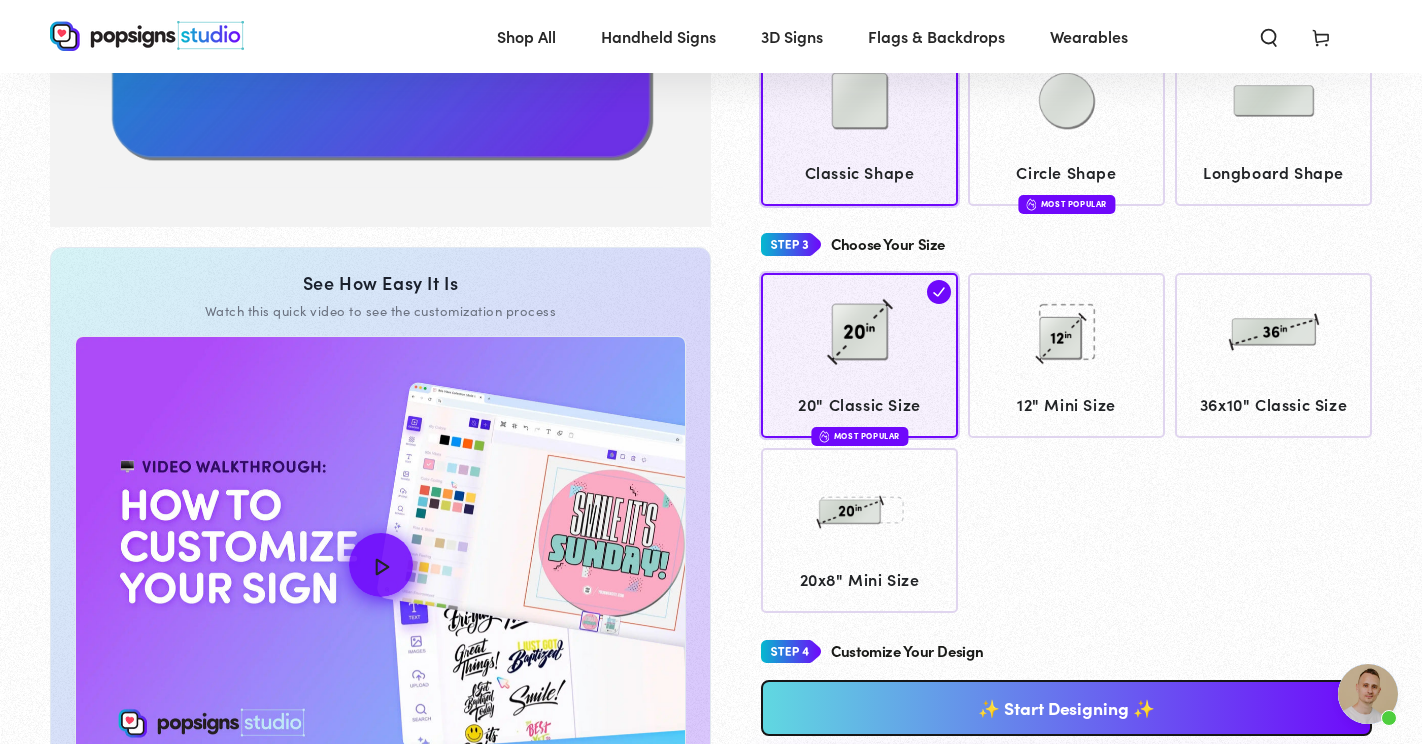 scroll, scrollTop: 723, scrollLeft: 0, axis: vertical 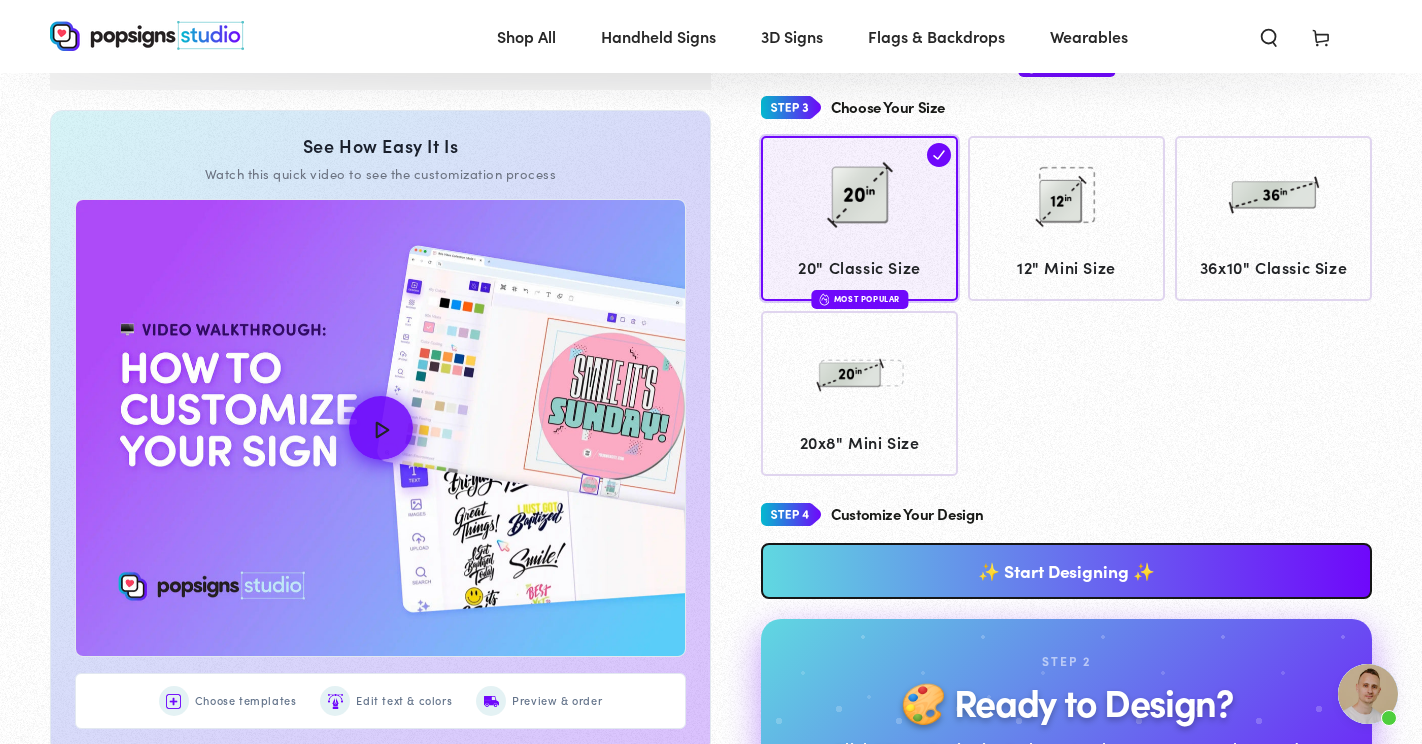 click at bounding box center [380, 428] 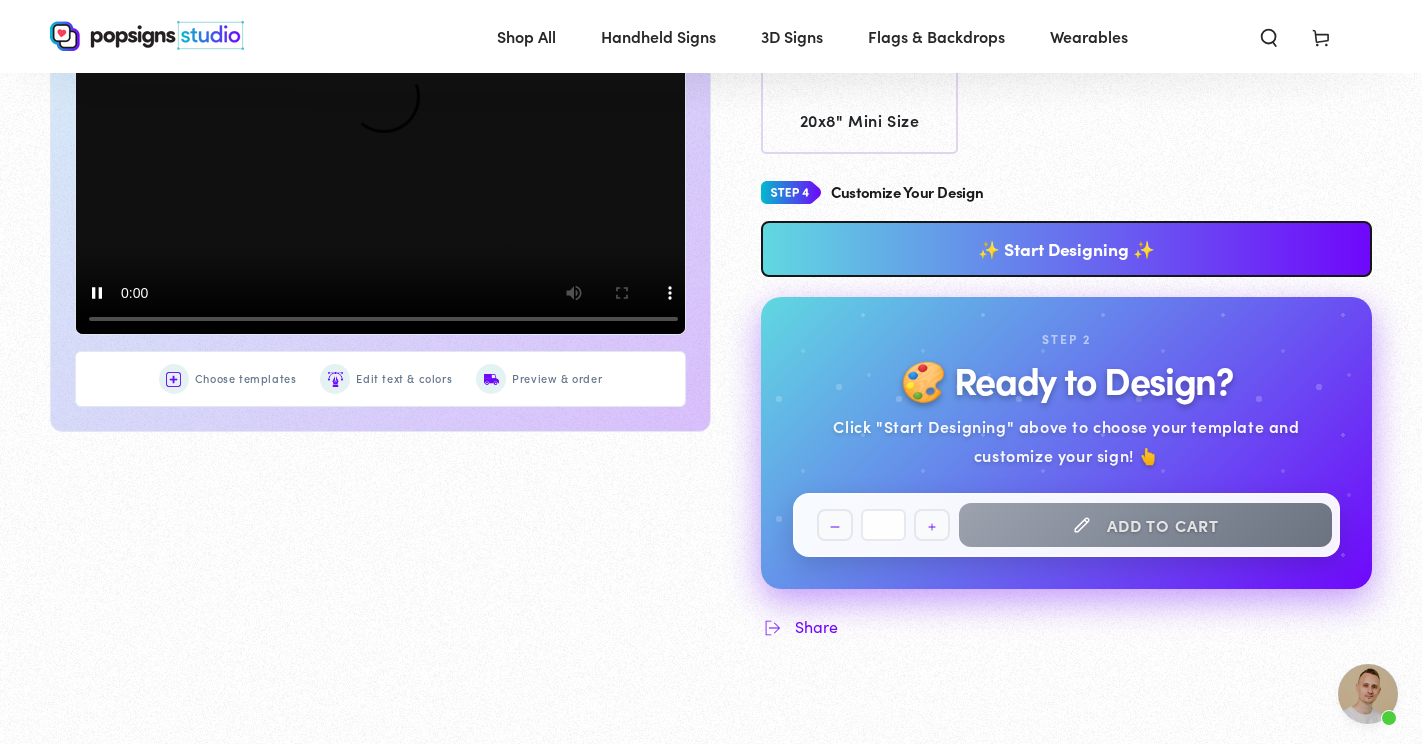 scroll, scrollTop: 845, scrollLeft: 0, axis: vertical 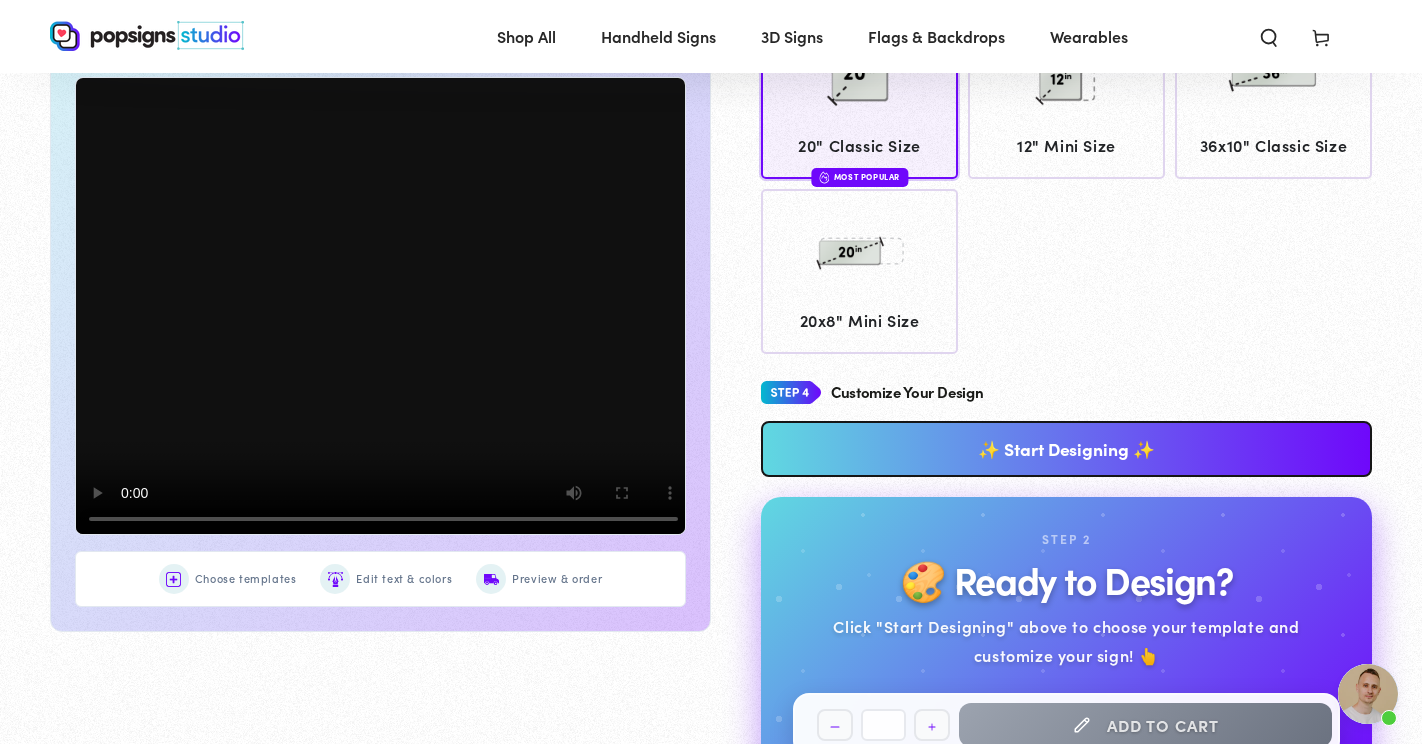 click on "Edit text & colors" at bounding box center (404, 579) 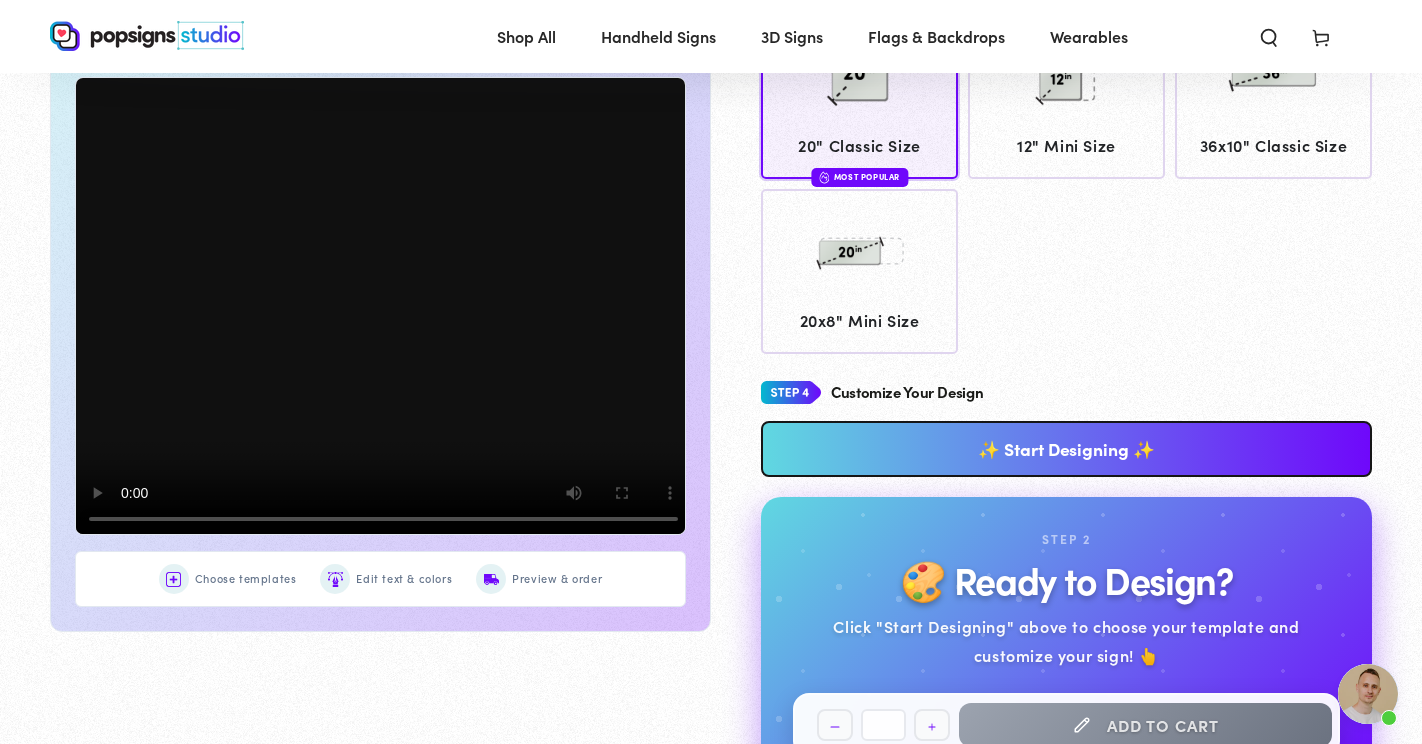 click on "20" Classic Size
Most Popular
12" Mini Size" 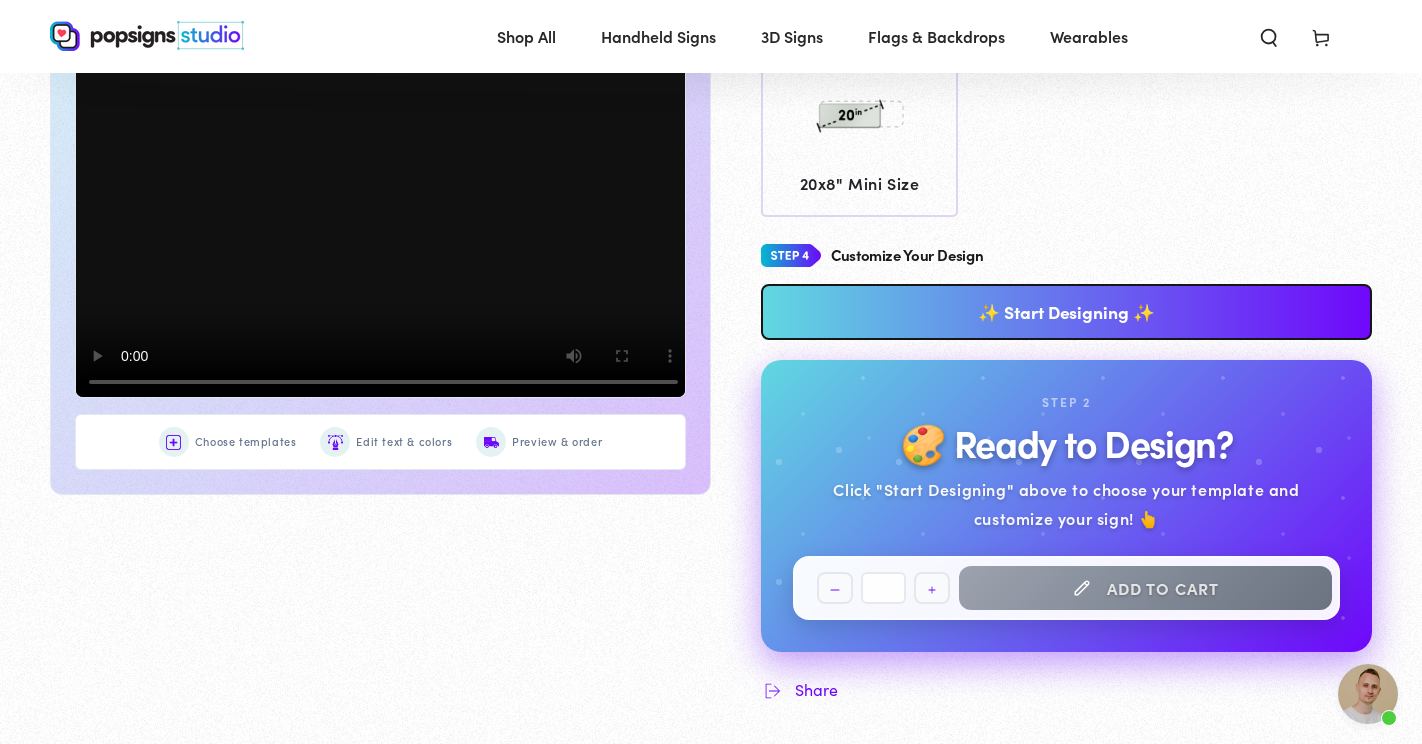 scroll, scrollTop: 700, scrollLeft: 0, axis: vertical 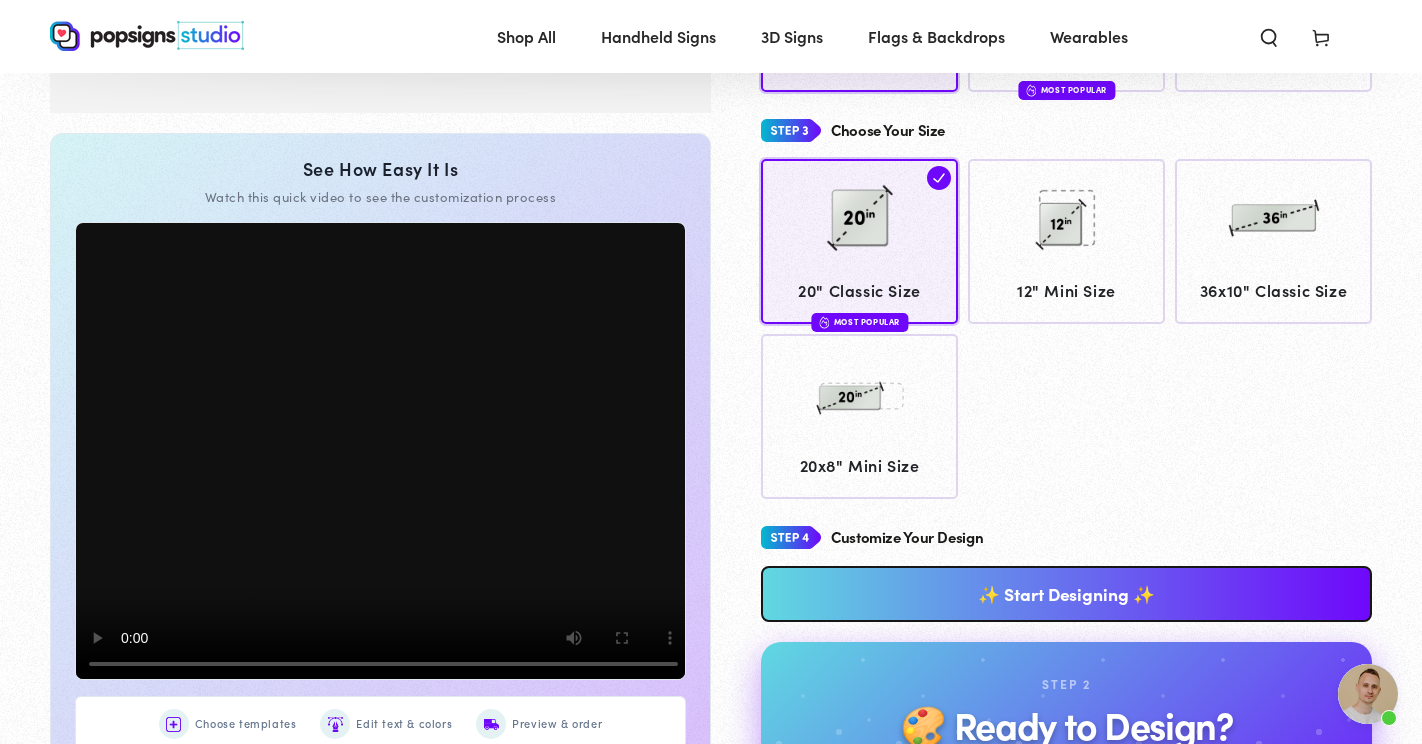 click on "✨ Start Designing ✨" at bounding box center (1066, 594) 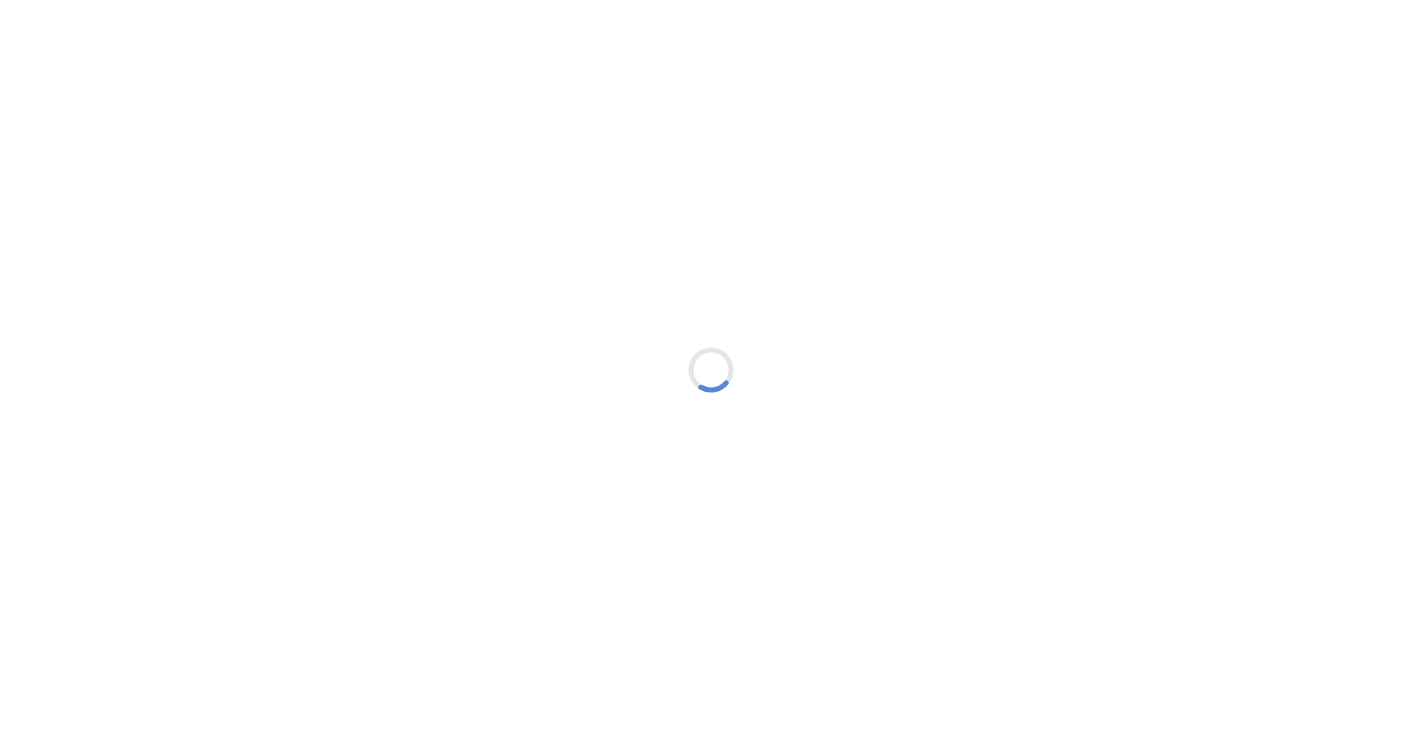type on "An ancient tree with a door leading to a magical world" 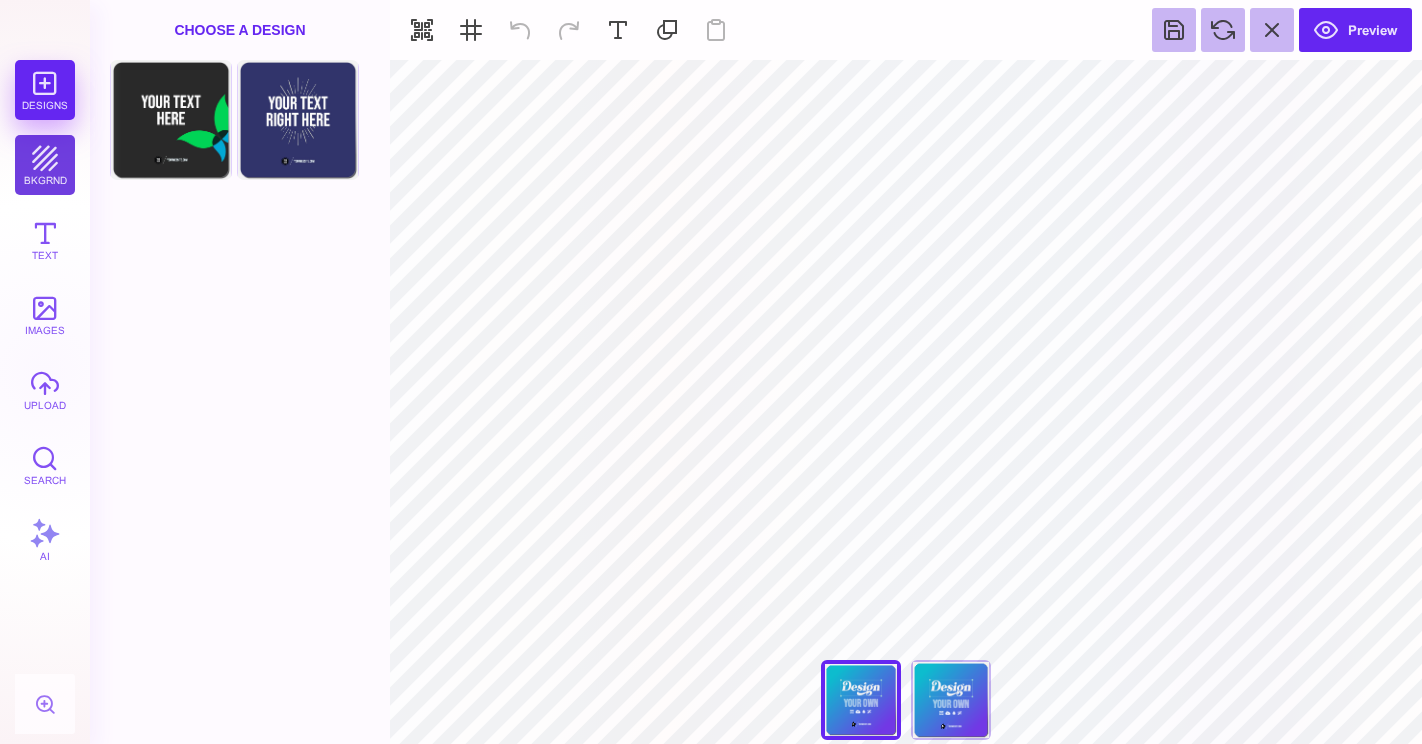 click on "bkgrnd" at bounding box center (45, 165) 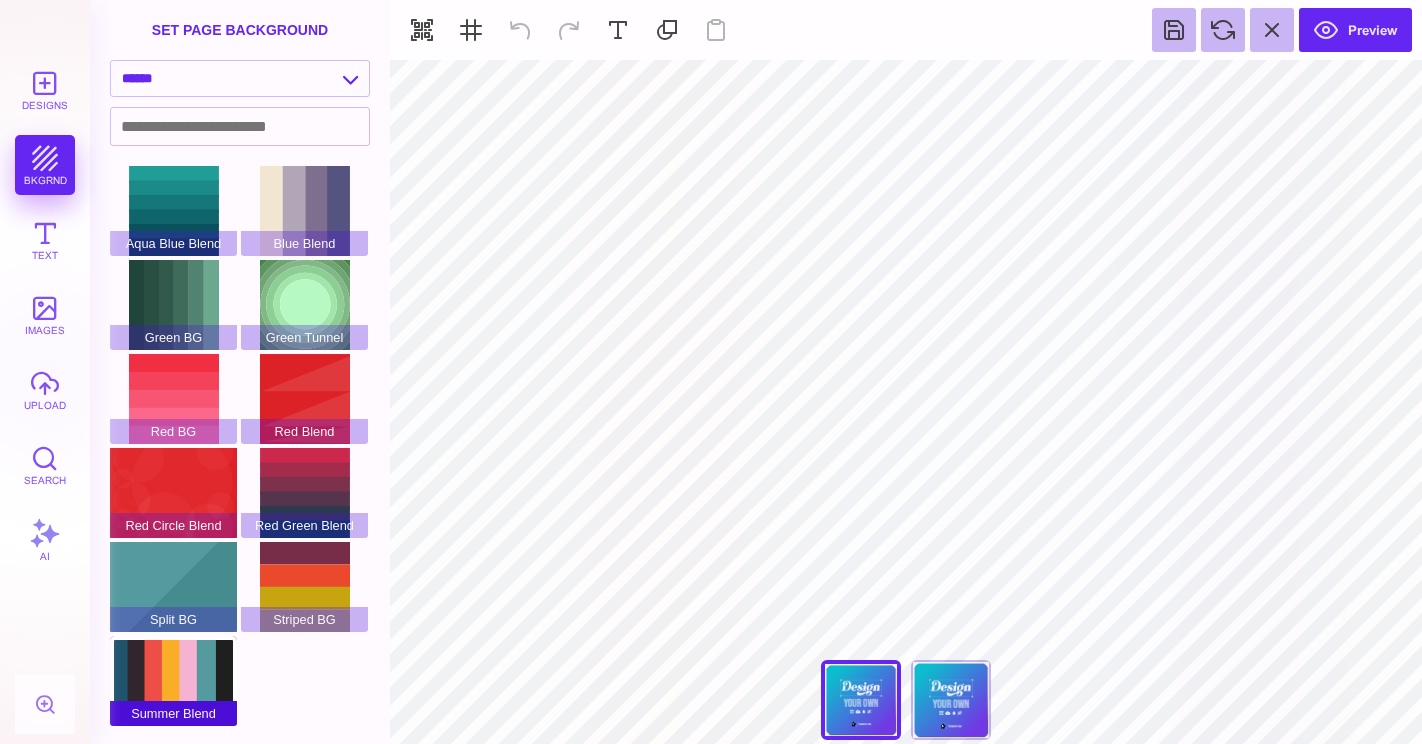 click on "Summer Blend" at bounding box center (173, 681) 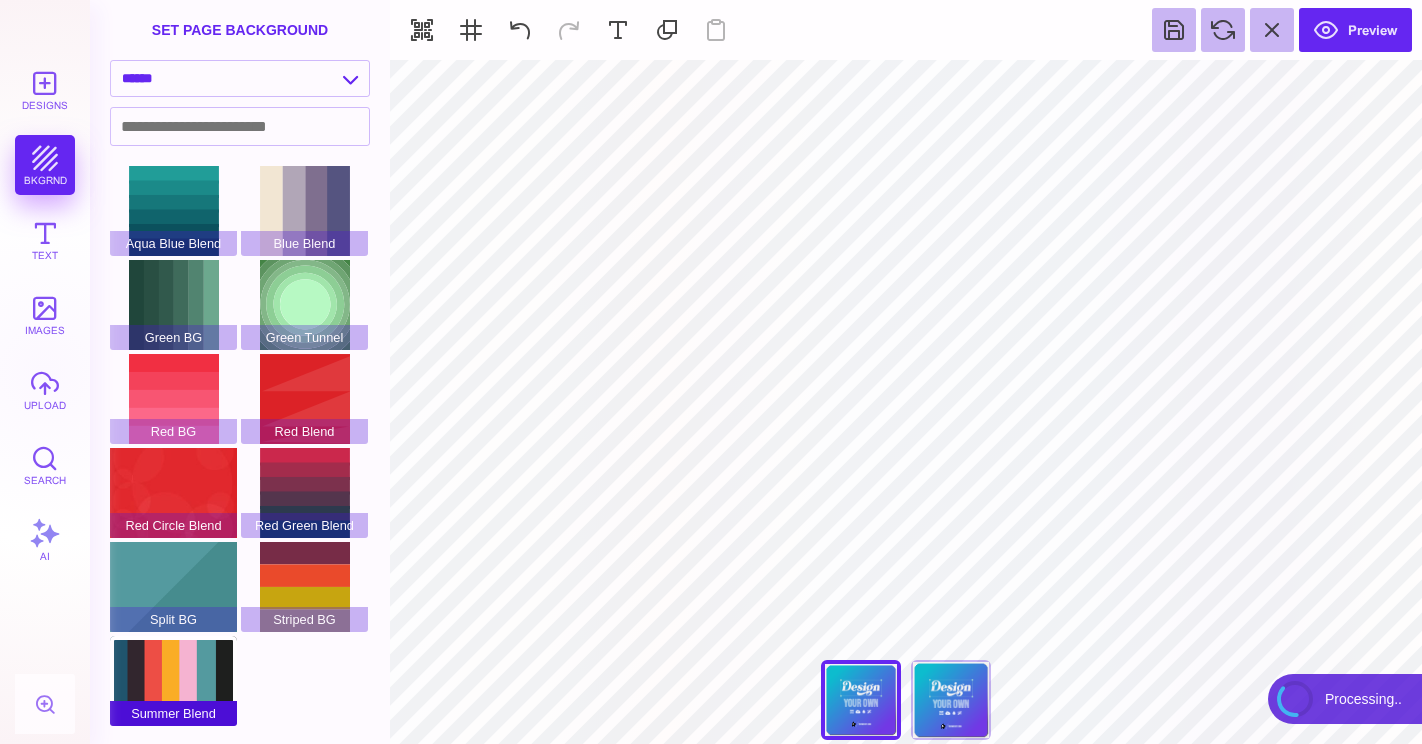 type on "#FFFFFF" 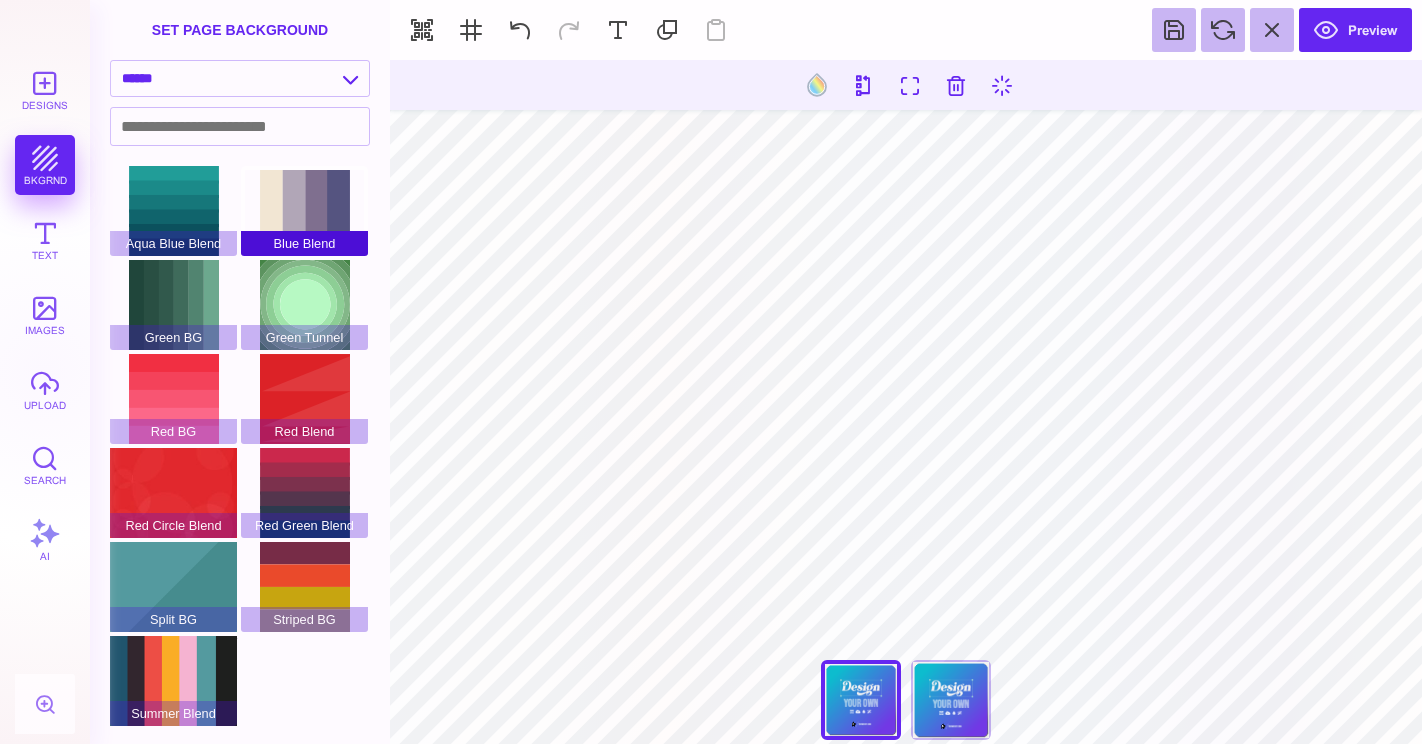 click on "Blue Blend" at bounding box center (304, 211) 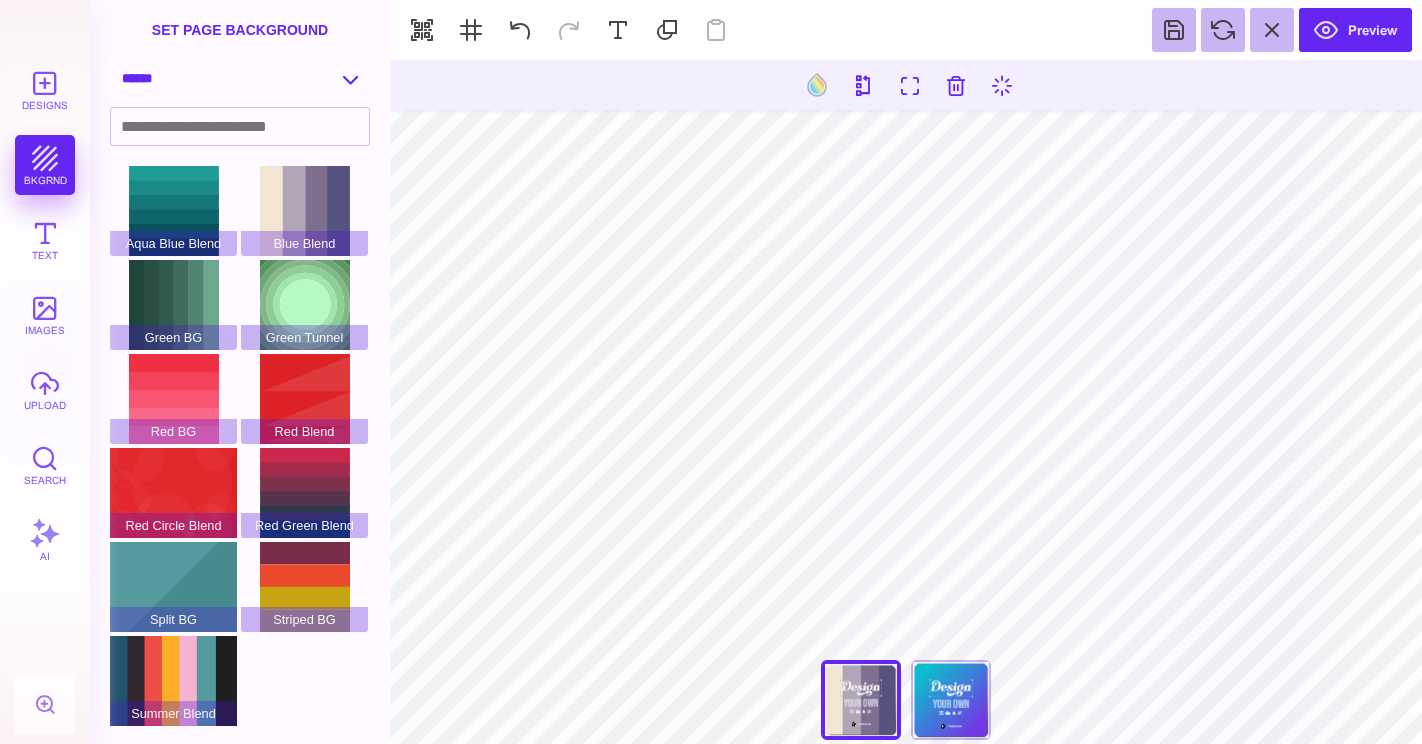 select on "**********" 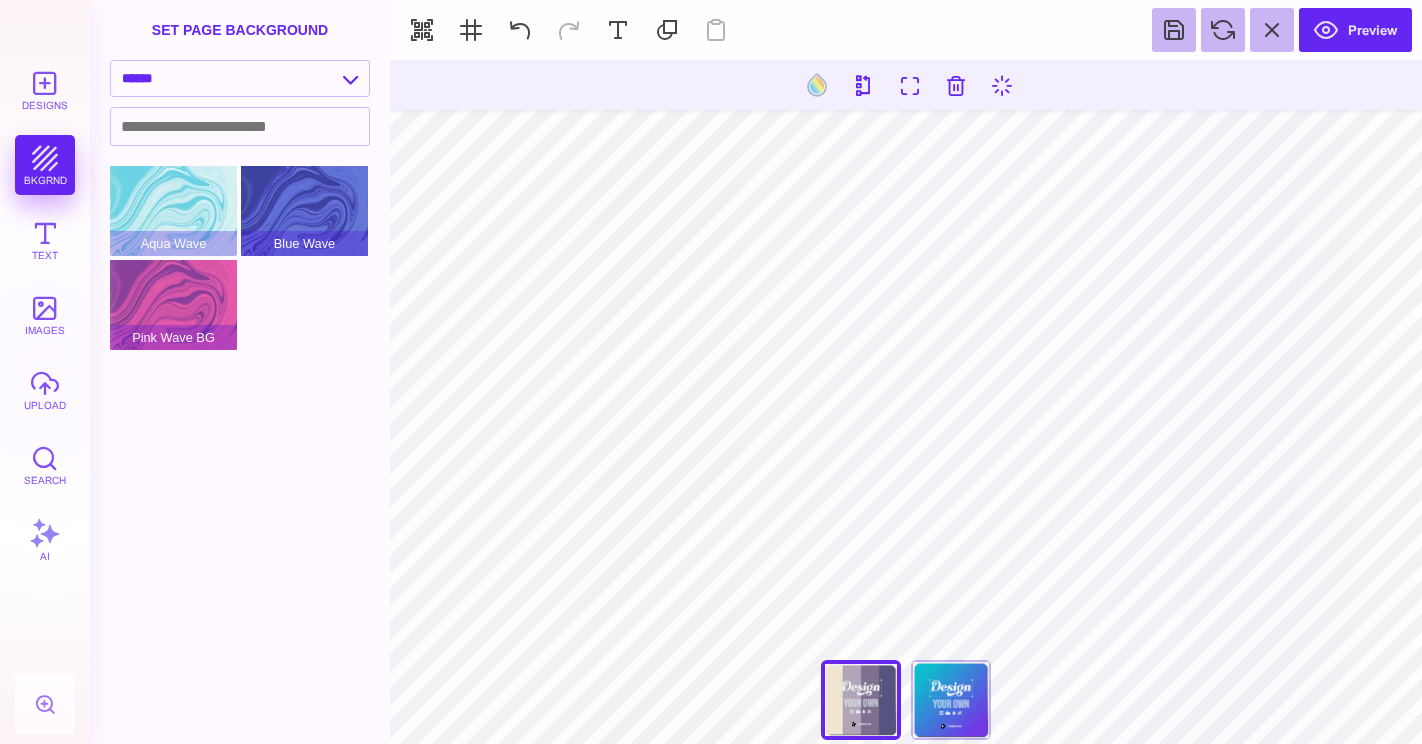 click on "Designs
bkgrnd
Text
images
upload
Search
AI" at bounding box center (45, 402) 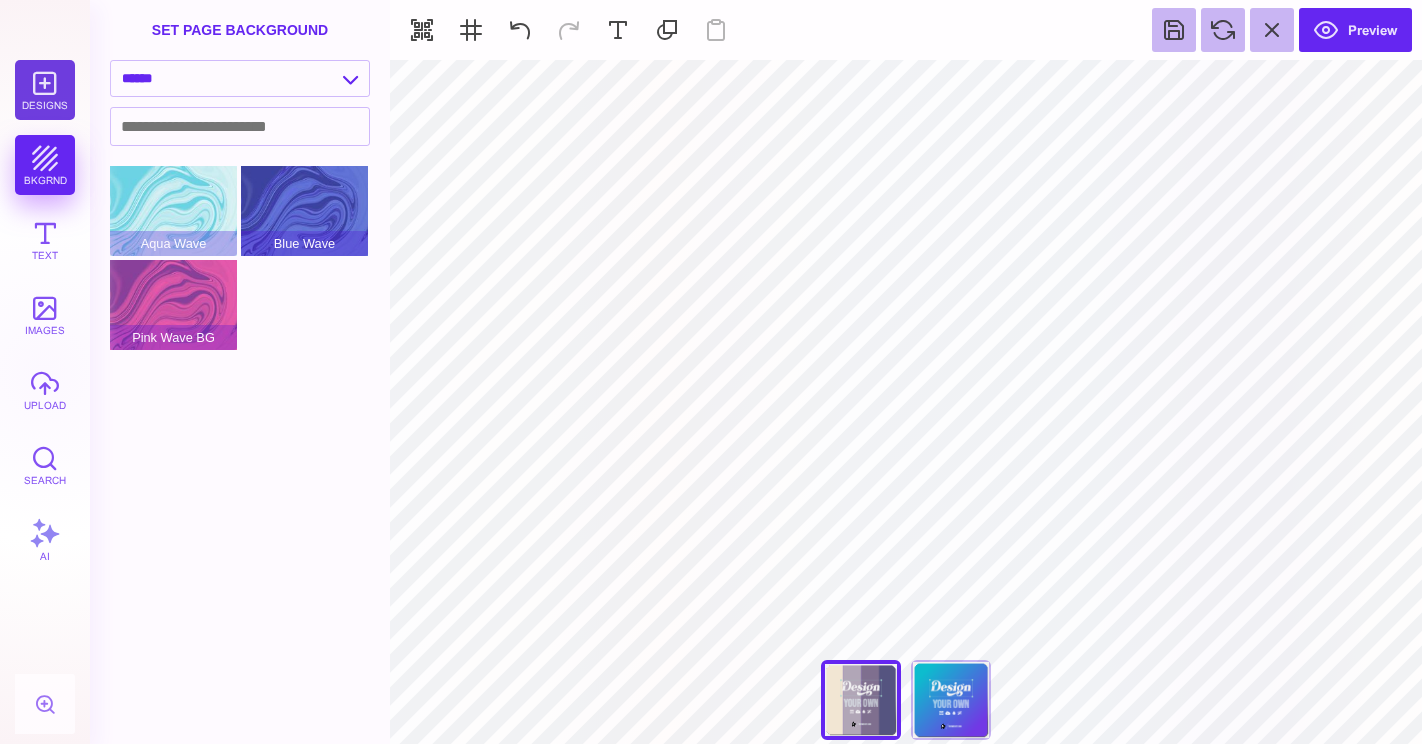 click on "Designs" at bounding box center (45, 90) 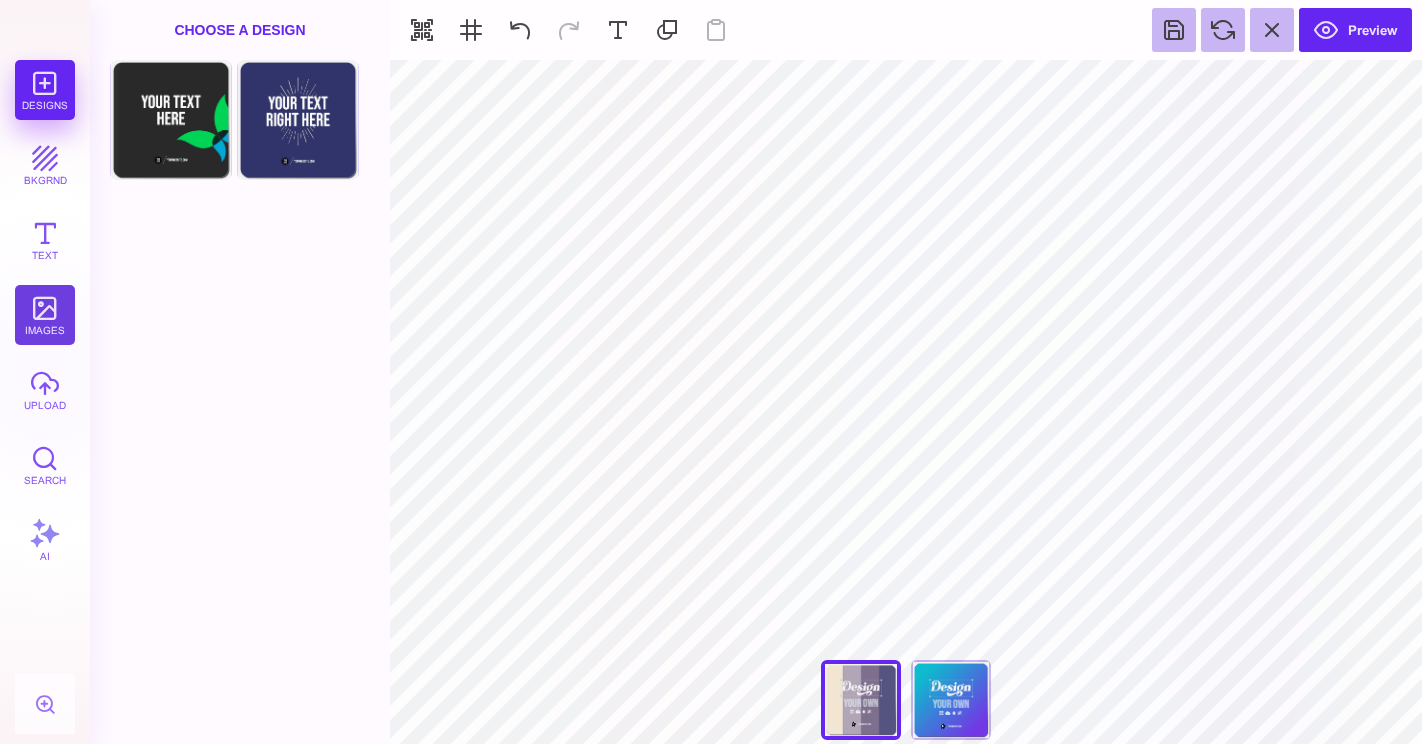 click on "images" at bounding box center [45, 315] 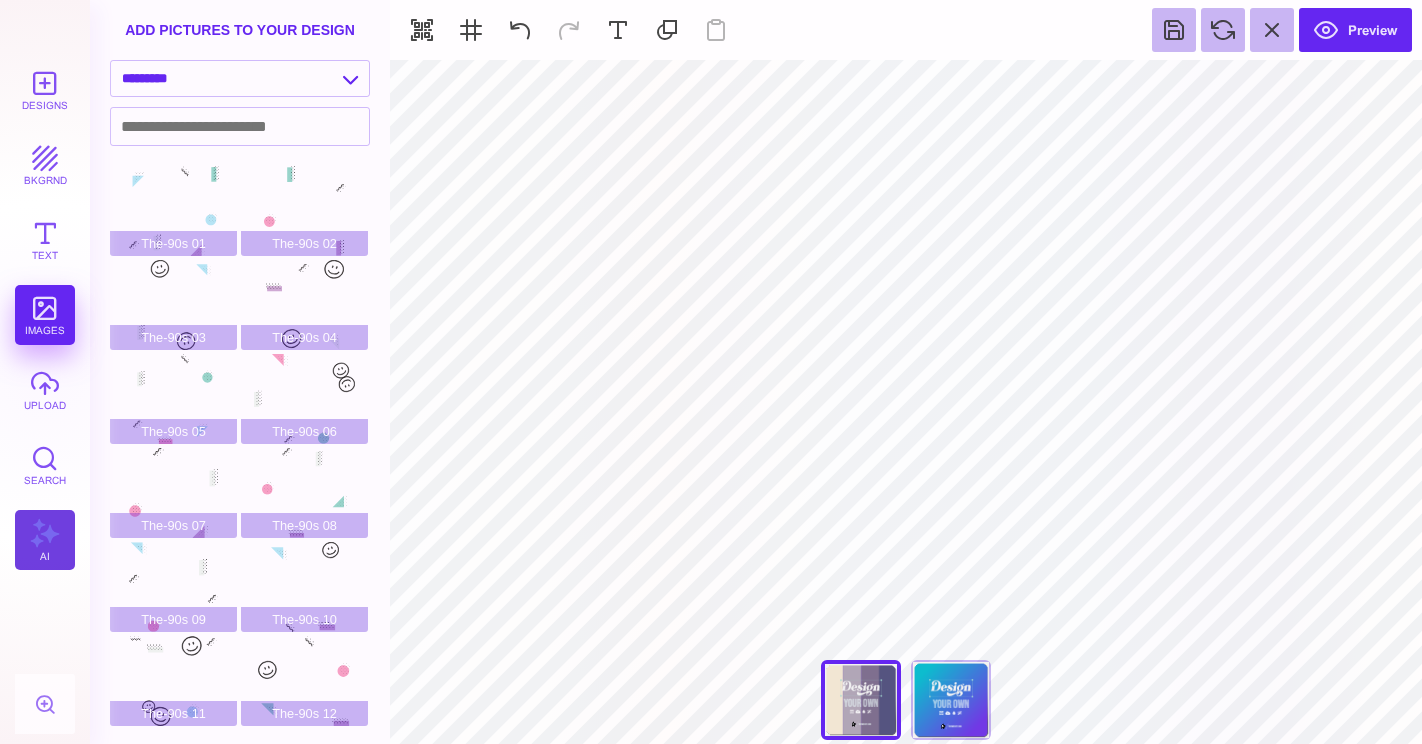 click on "AI" at bounding box center (45, 540) 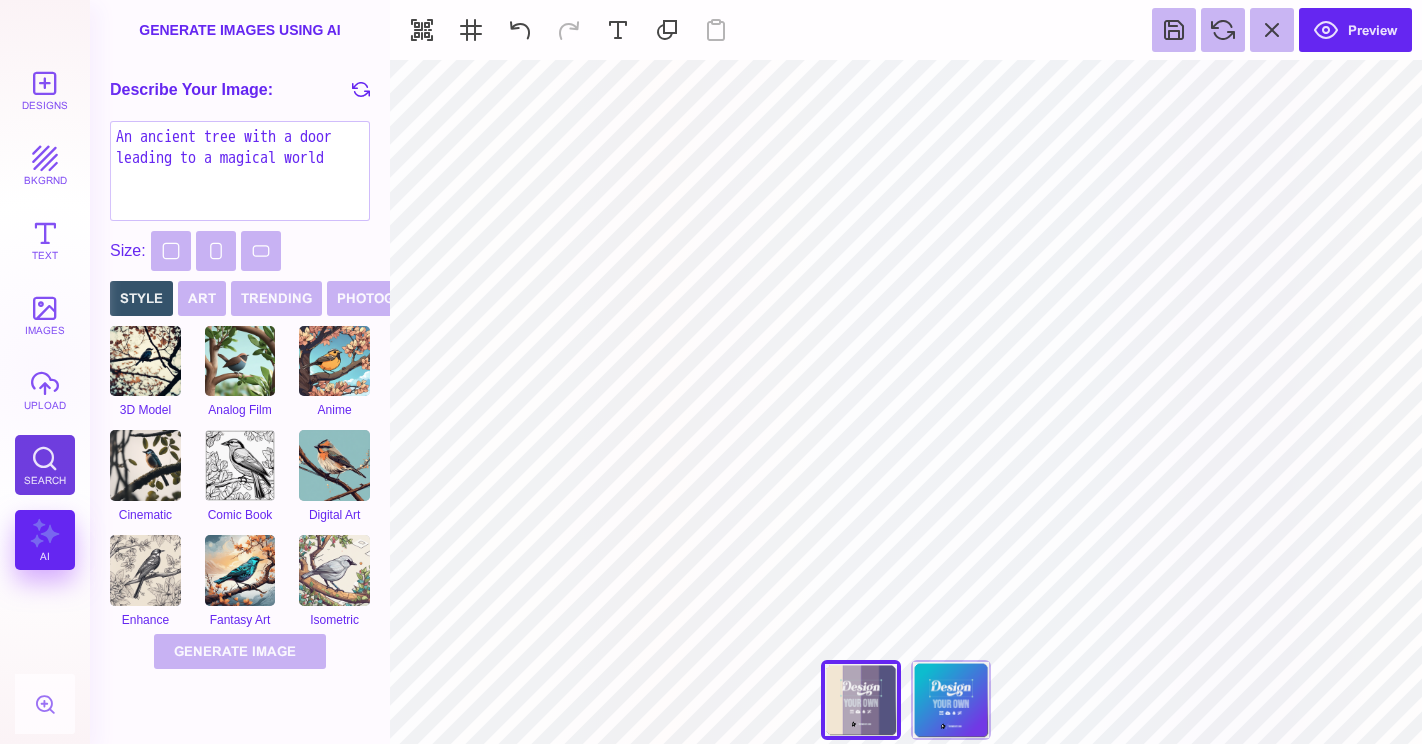 click on "Search" at bounding box center (45, 465) 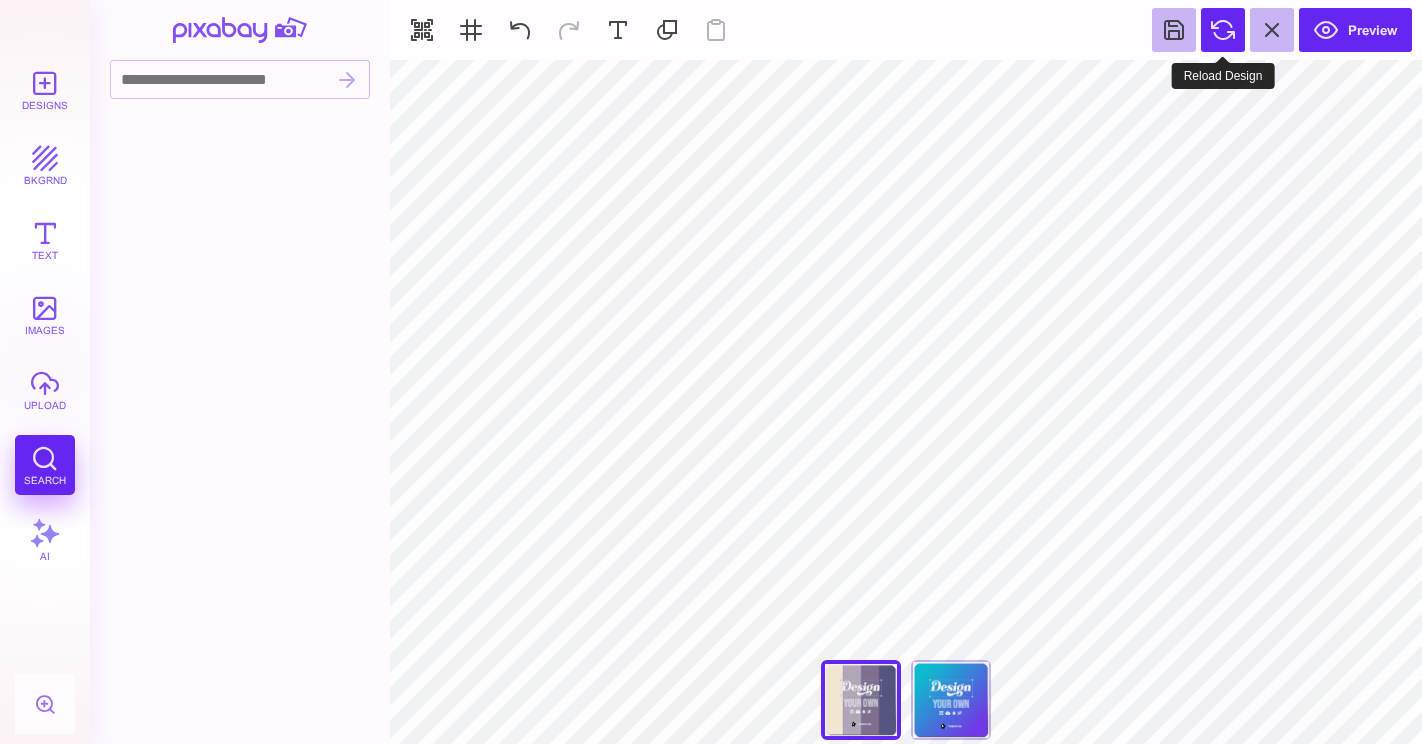 click at bounding box center (1223, 30) 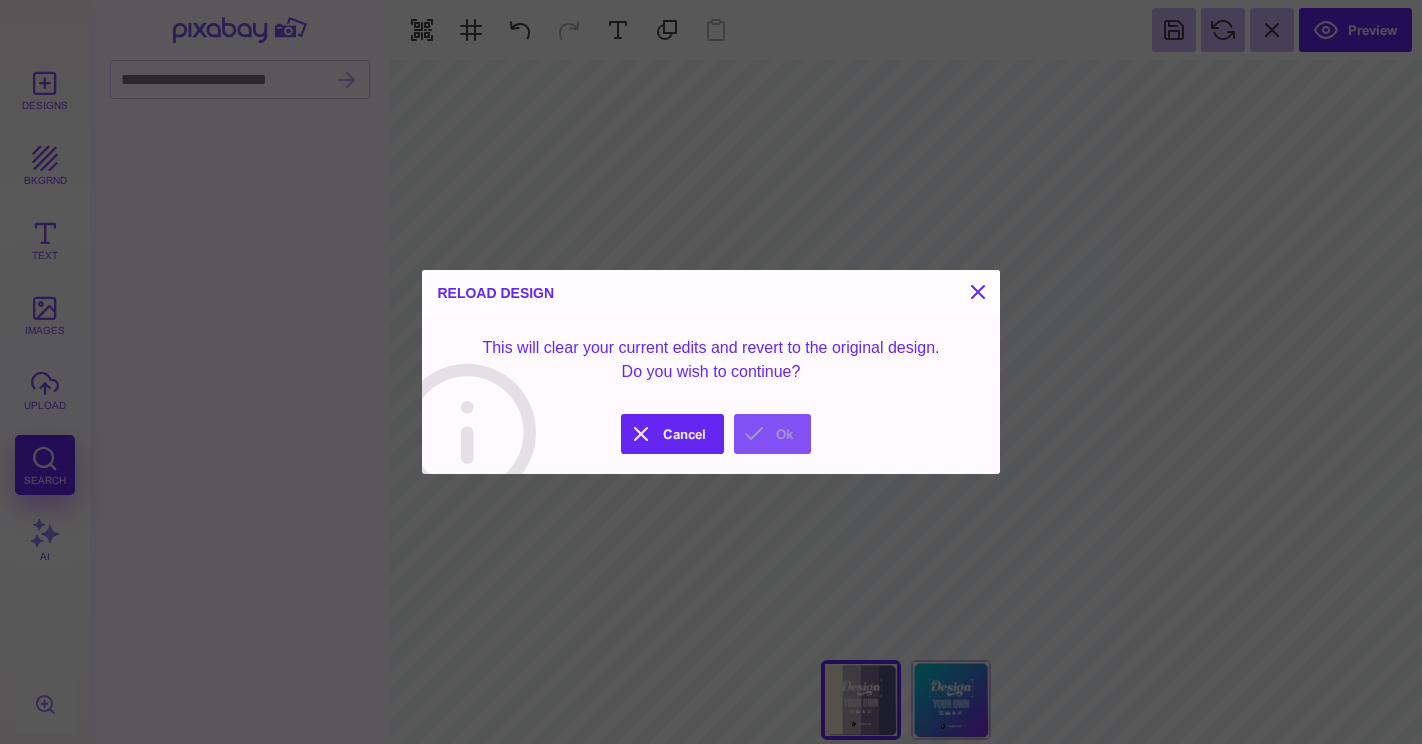 click on "Ok" at bounding box center (772, 434) 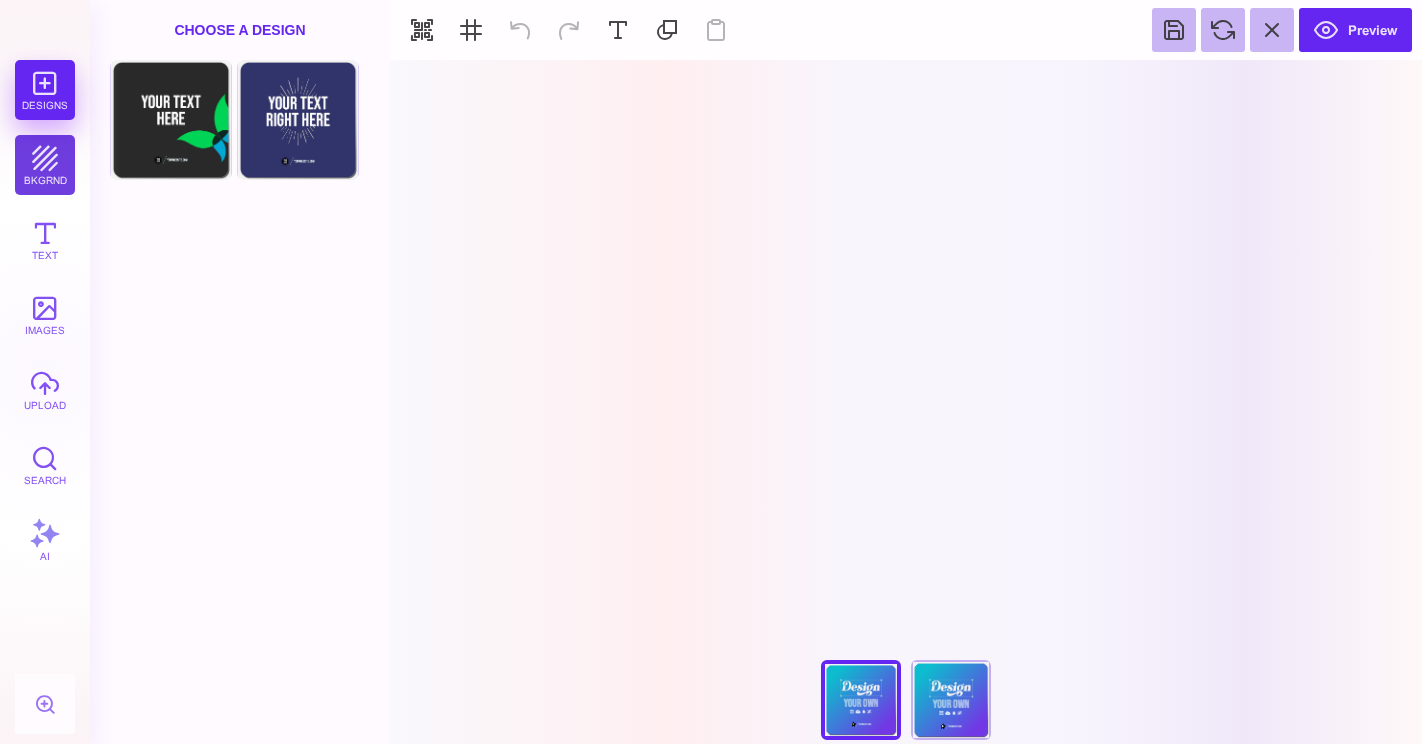 click on "bkgrnd" at bounding box center [45, 165] 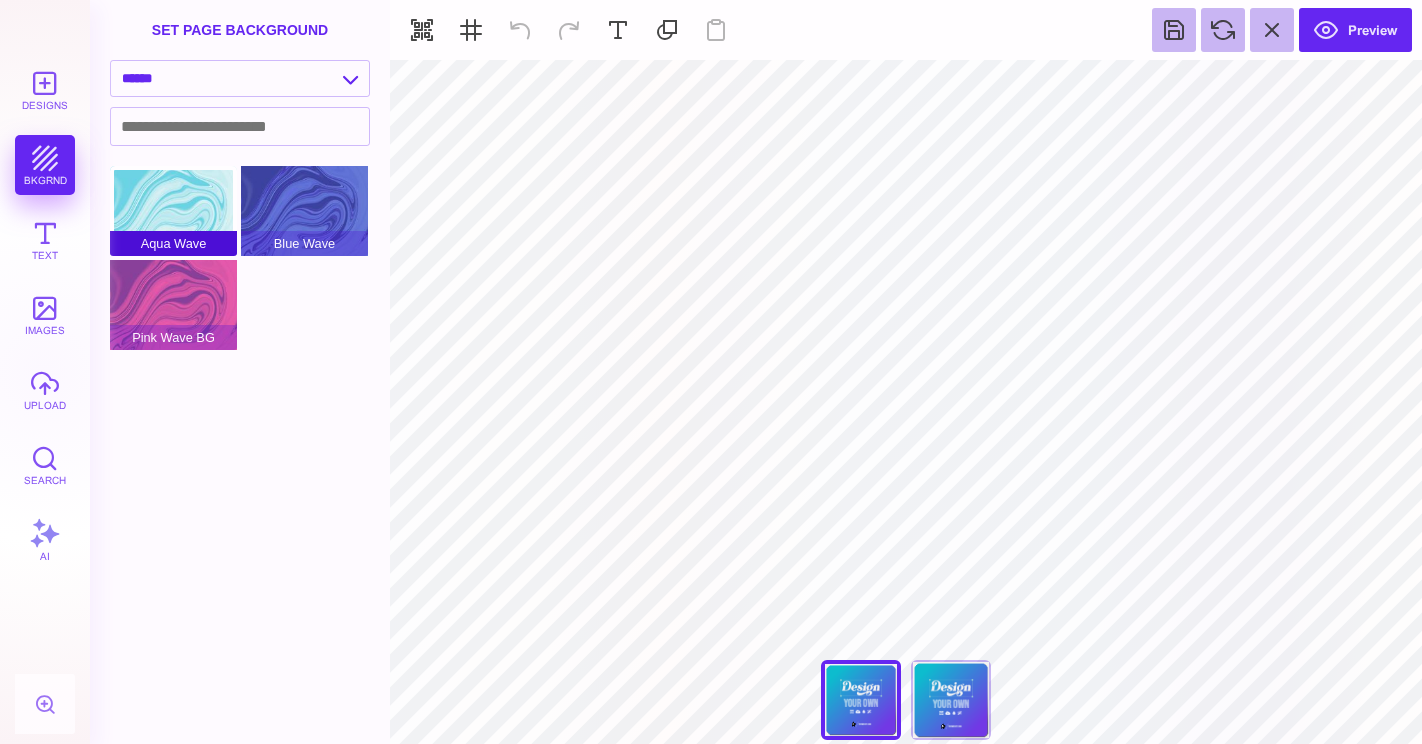 type on "#F1F1F2" 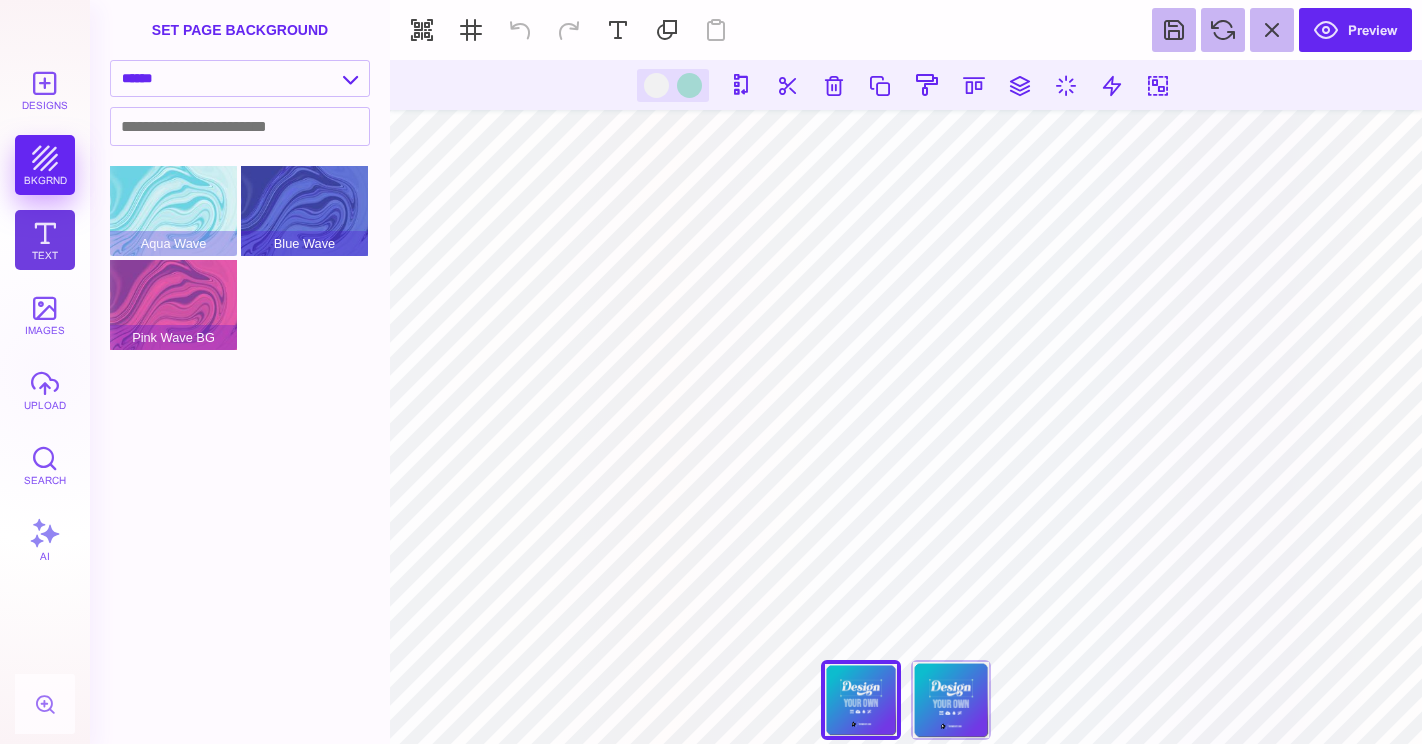 click on "Text" at bounding box center [45, 240] 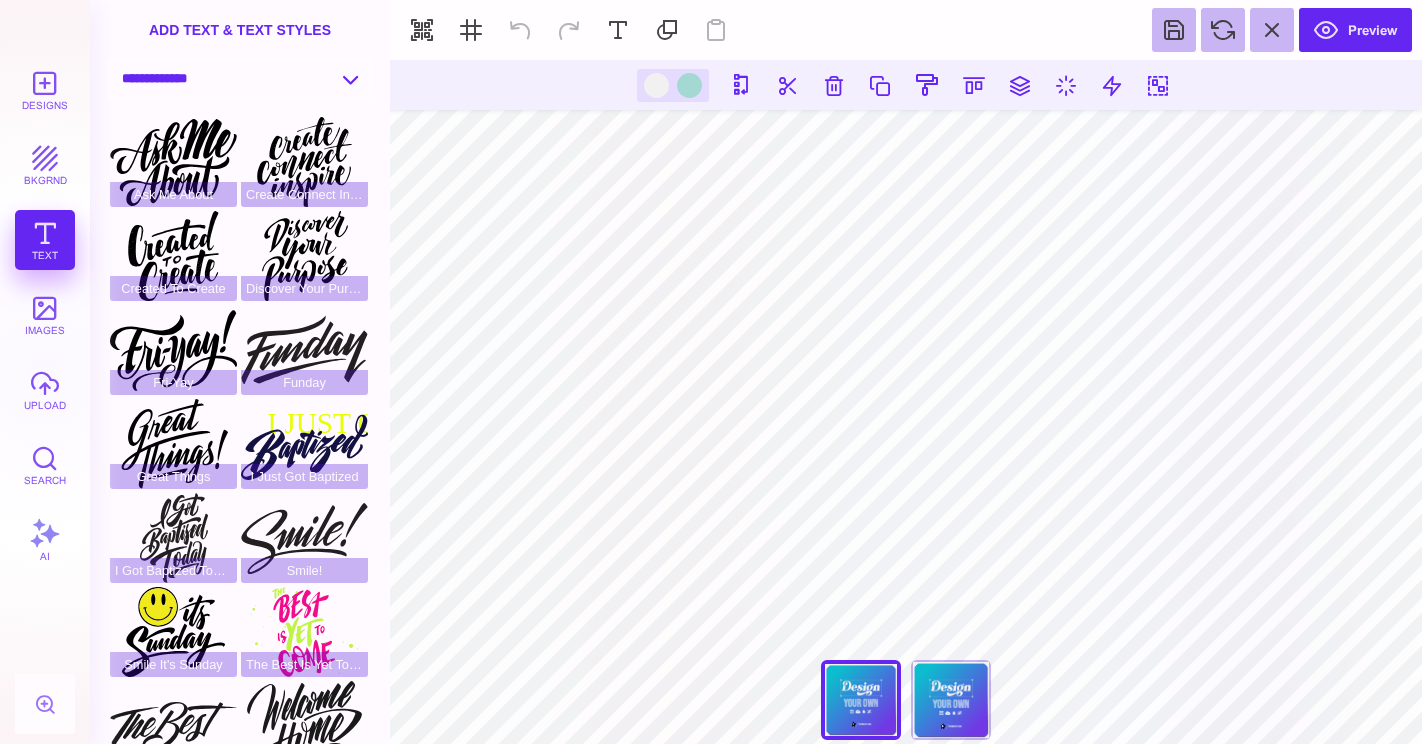 select on "**********" 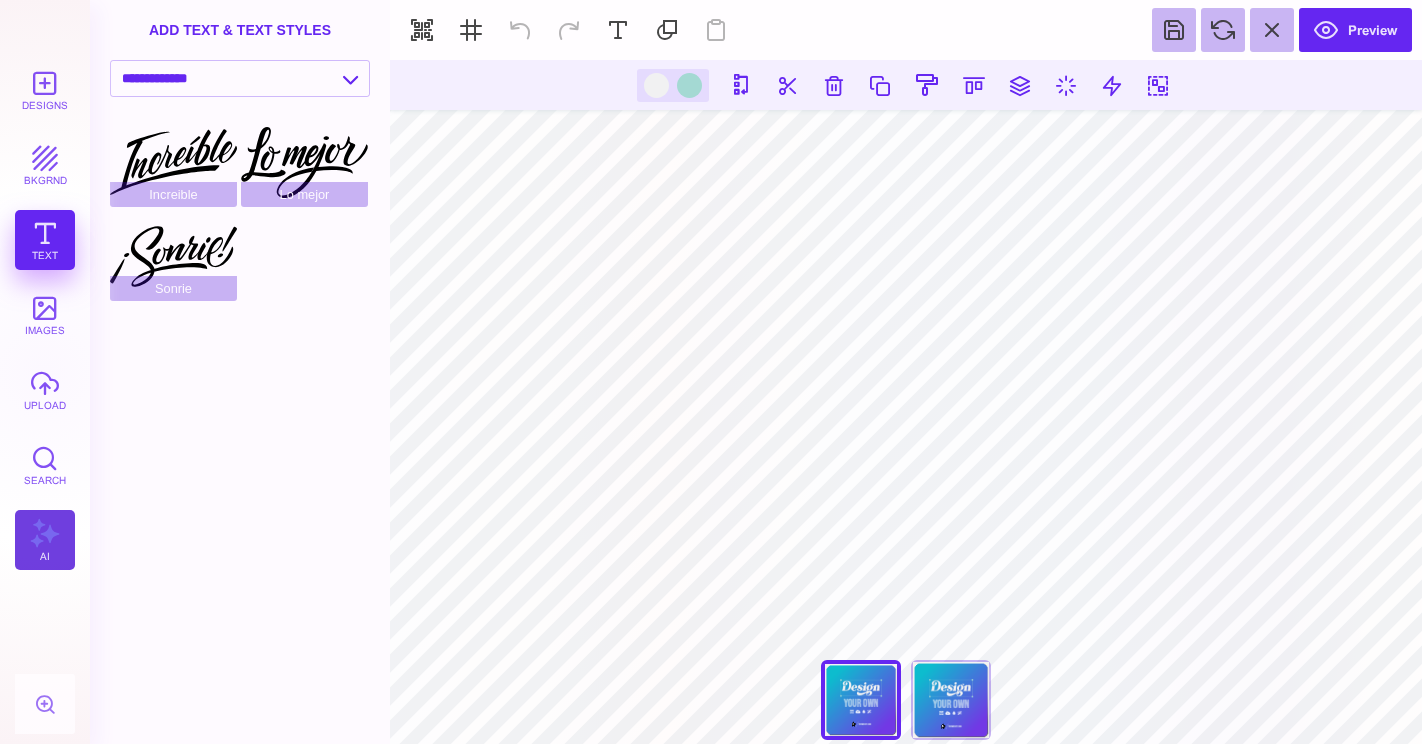 click on "AI" at bounding box center (45, 540) 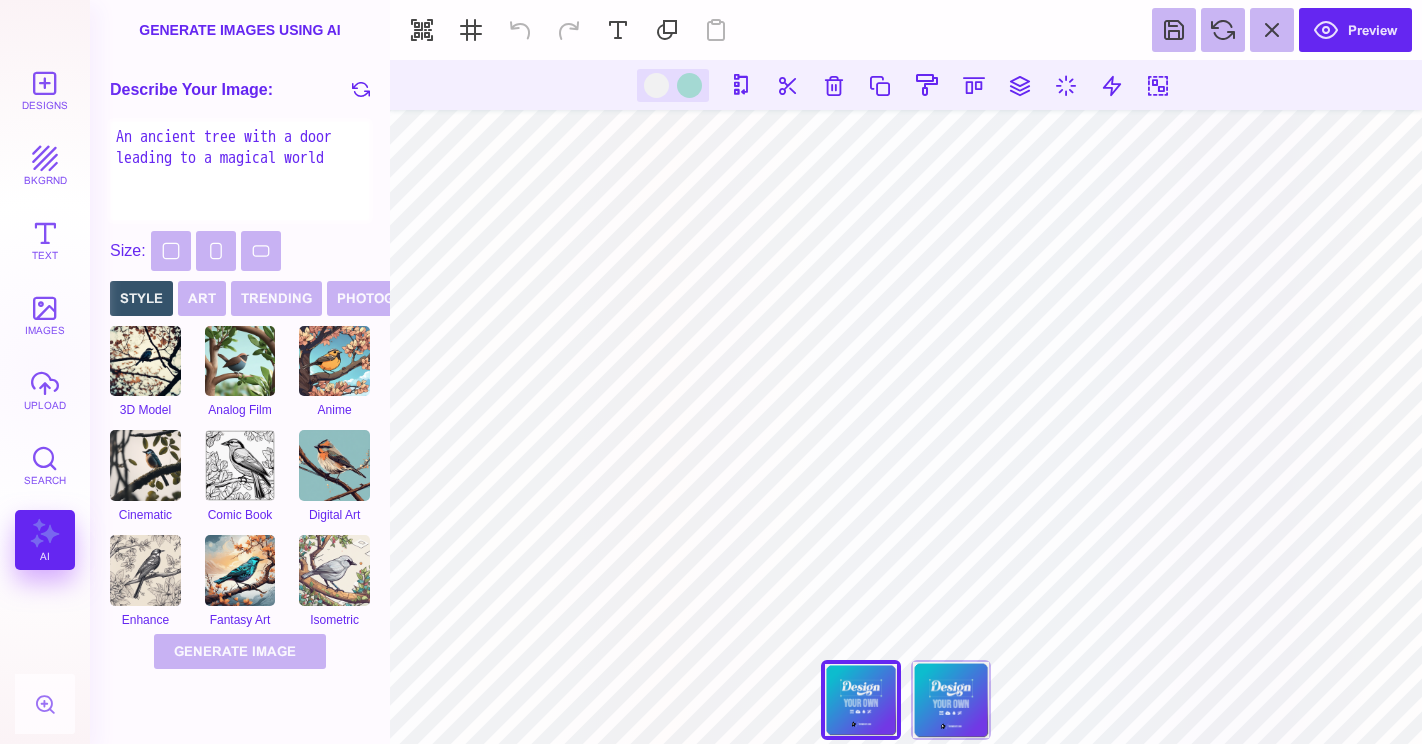 click on "An ancient tree with a door leading to a magical world" at bounding box center (240, 171) 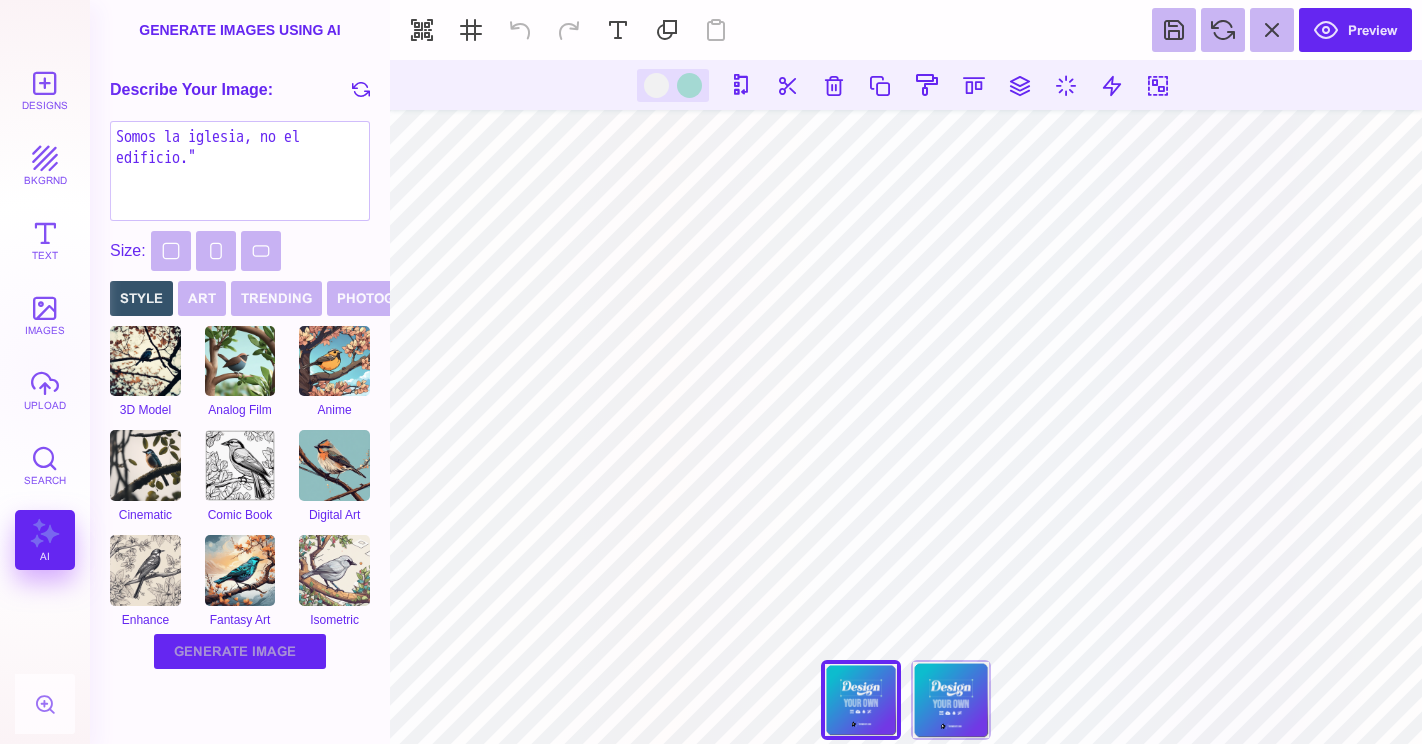 type on "Somos la iglesia, no el edificio."" 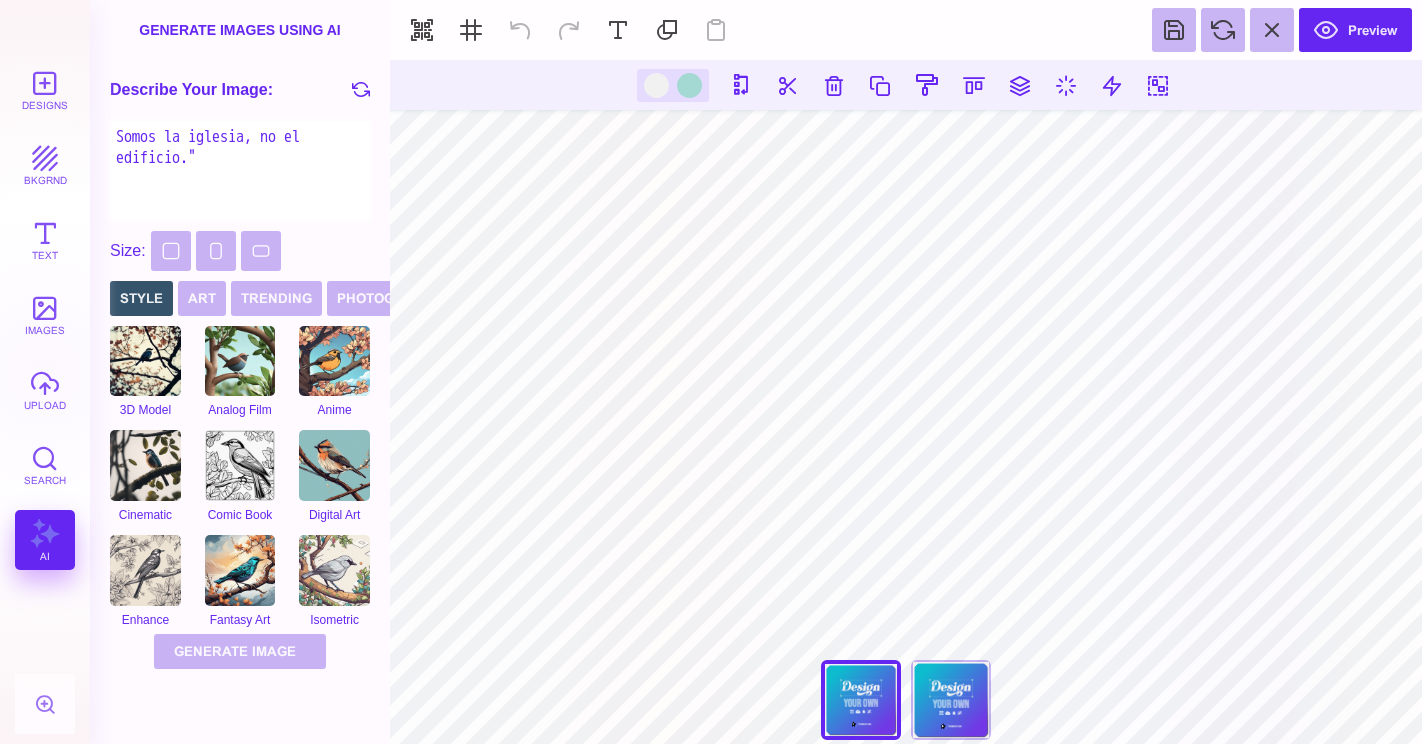 click on "Somos la iglesia, no el edificio."" at bounding box center [240, 171] 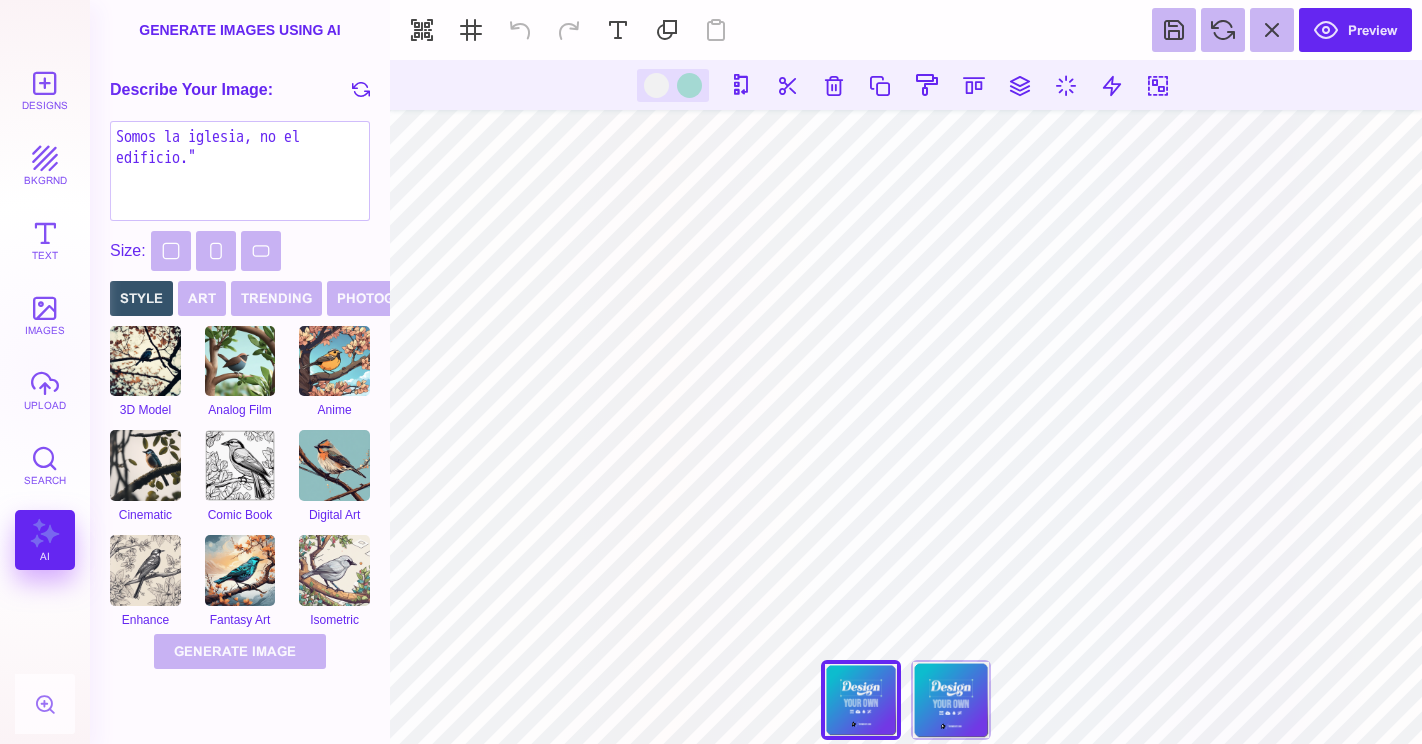 click on "Generate Image Generating Image" at bounding box center (240, 656) 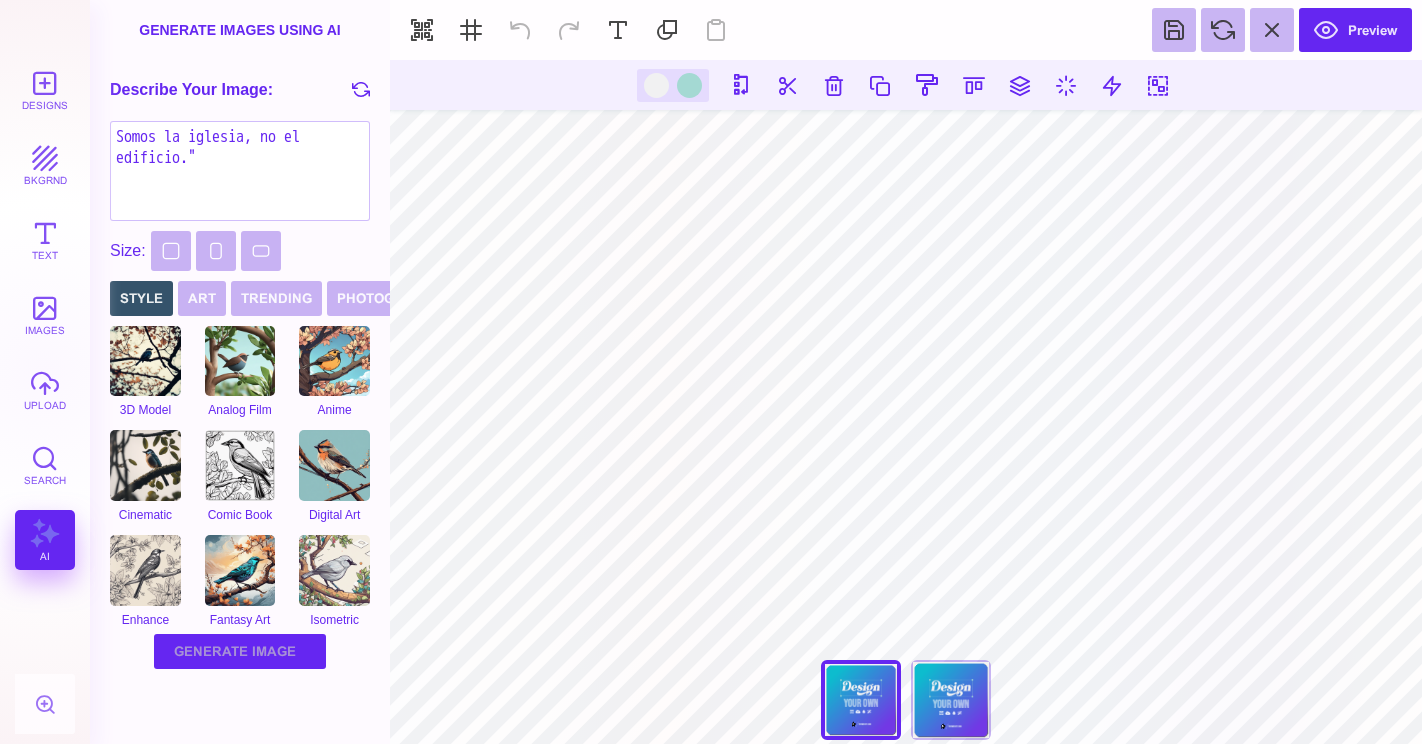 click on "Generate Image Generating Image" at bounding box center [240, 651] 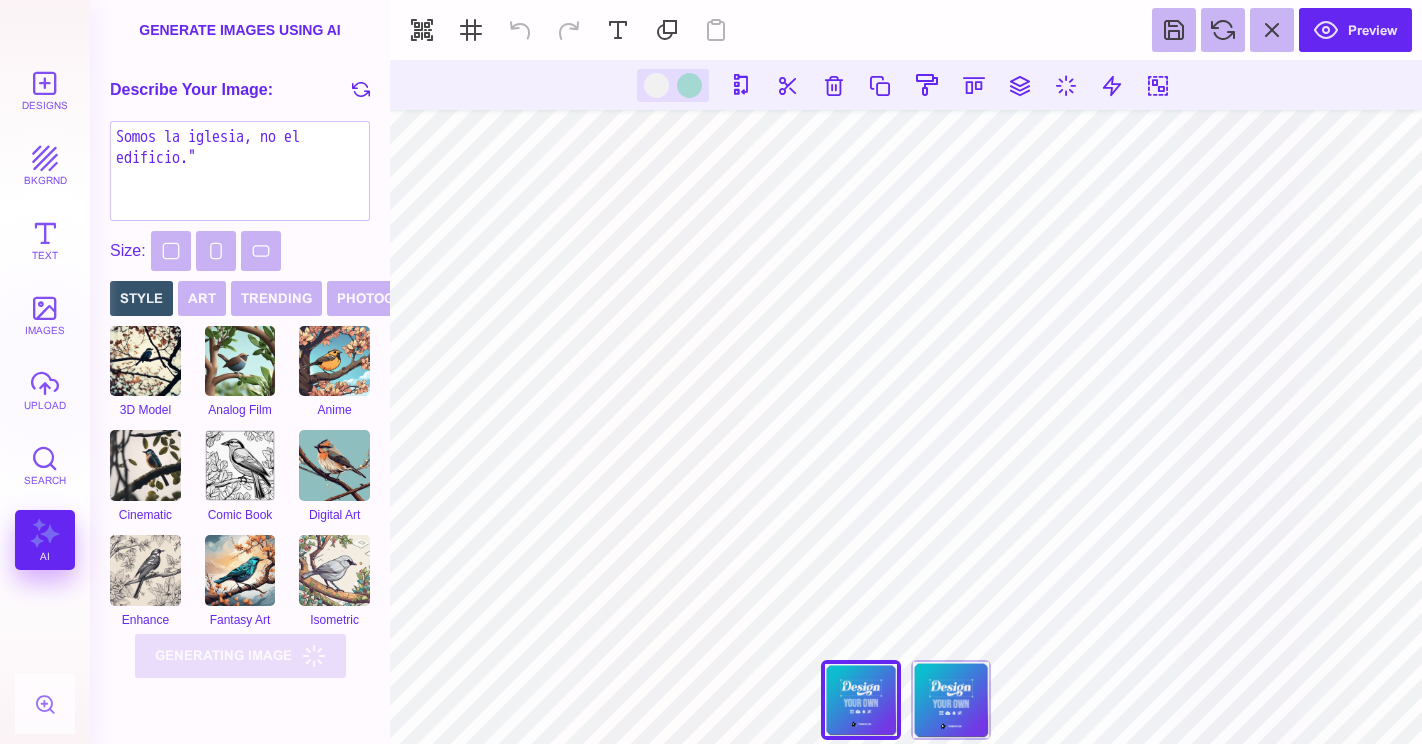 click on "Generate Image Generating Image" at bounding box center (240, 661) 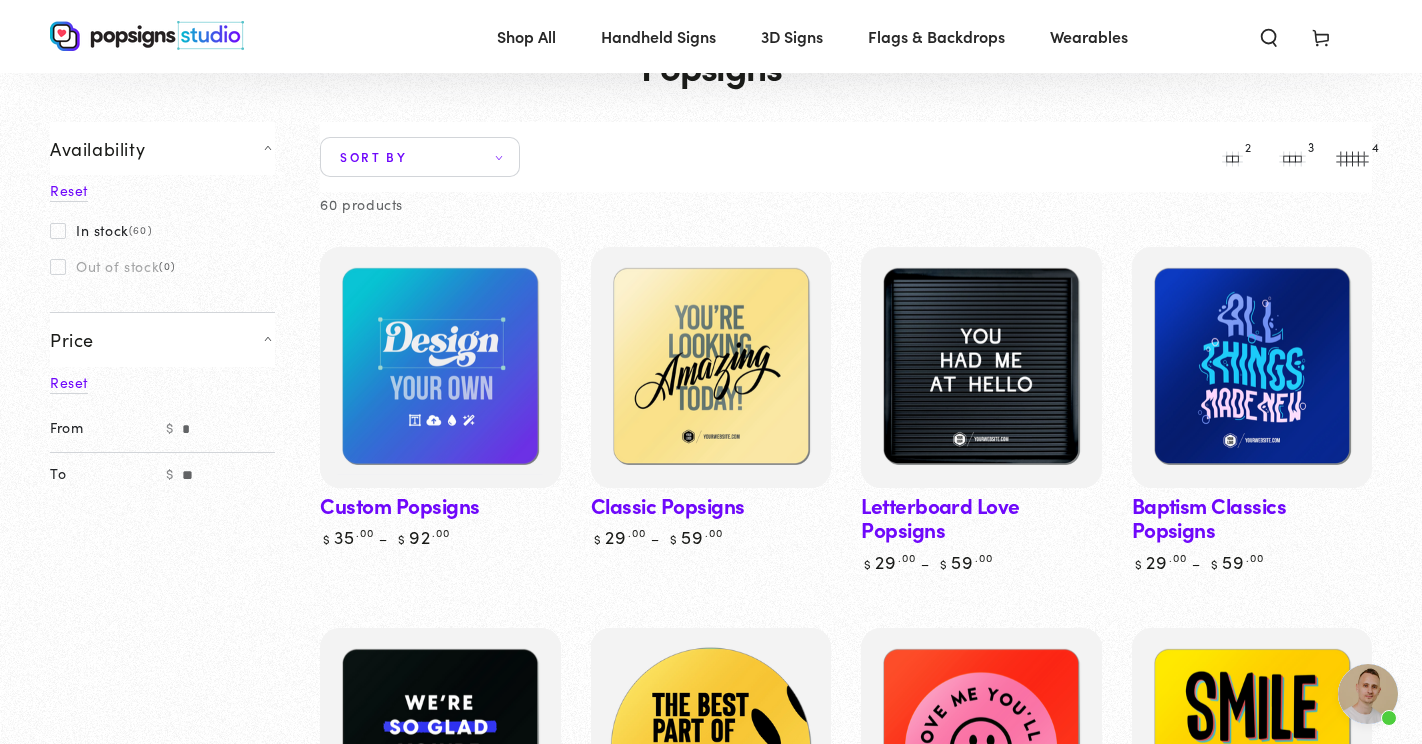 scroll, scrollTop: 93, scrollLeft: 0, axis: vertical 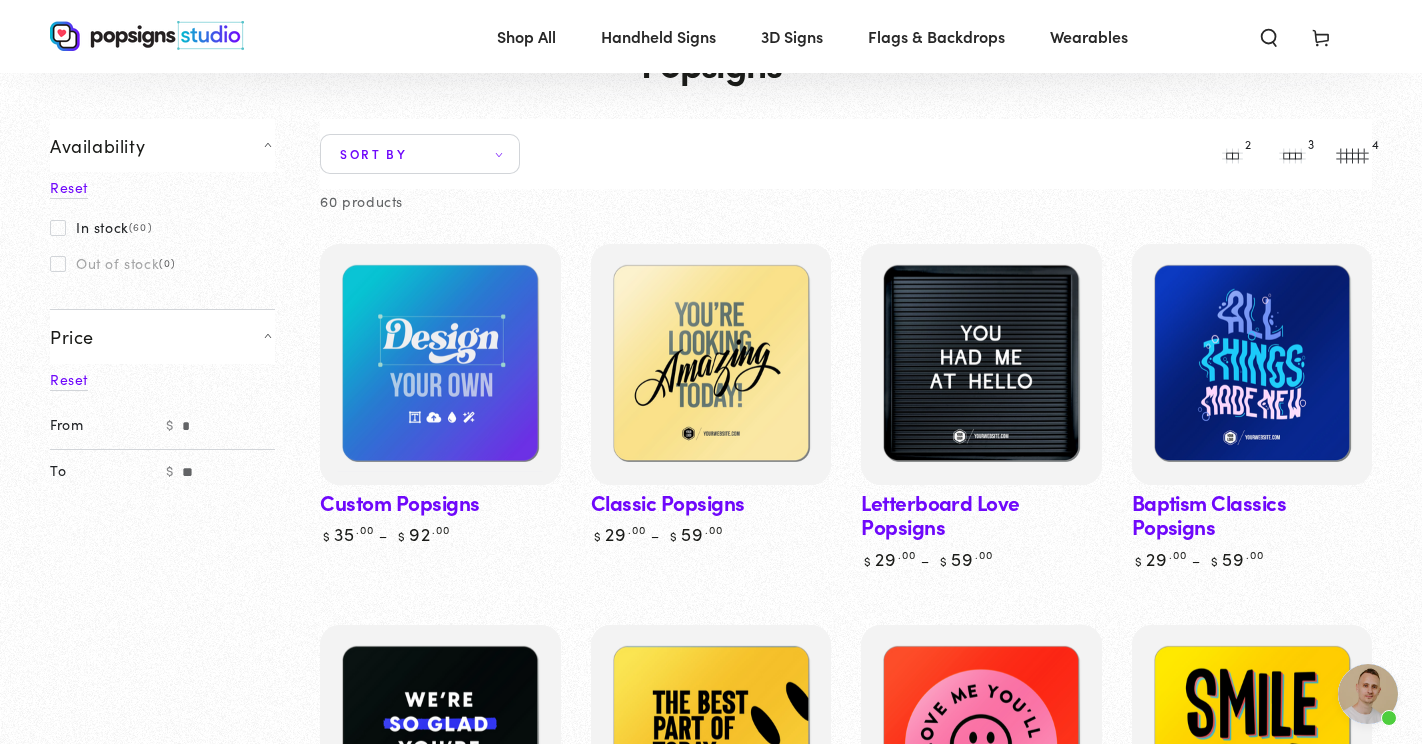 click at bounding box center (147, 36) 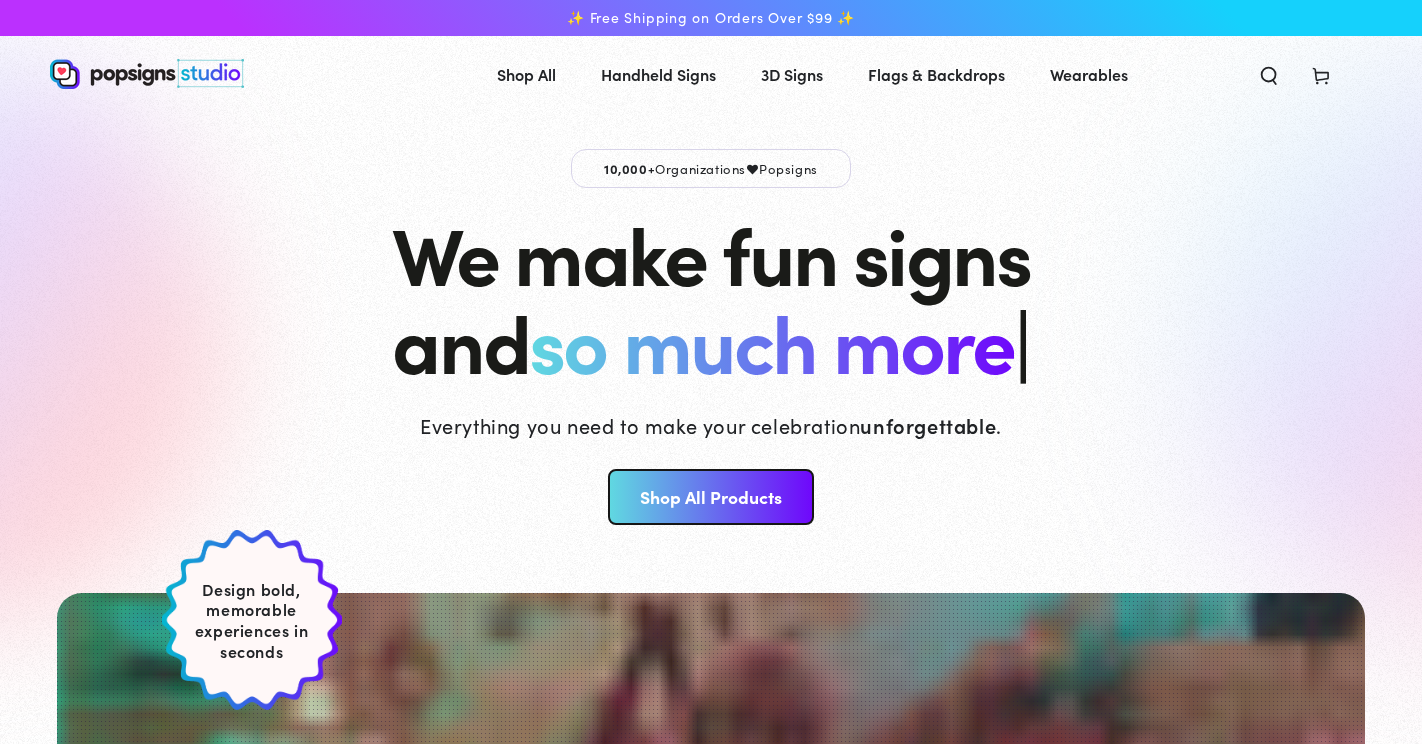 scroll, scrollTop: 0, scrollLeft: 0, axis: both 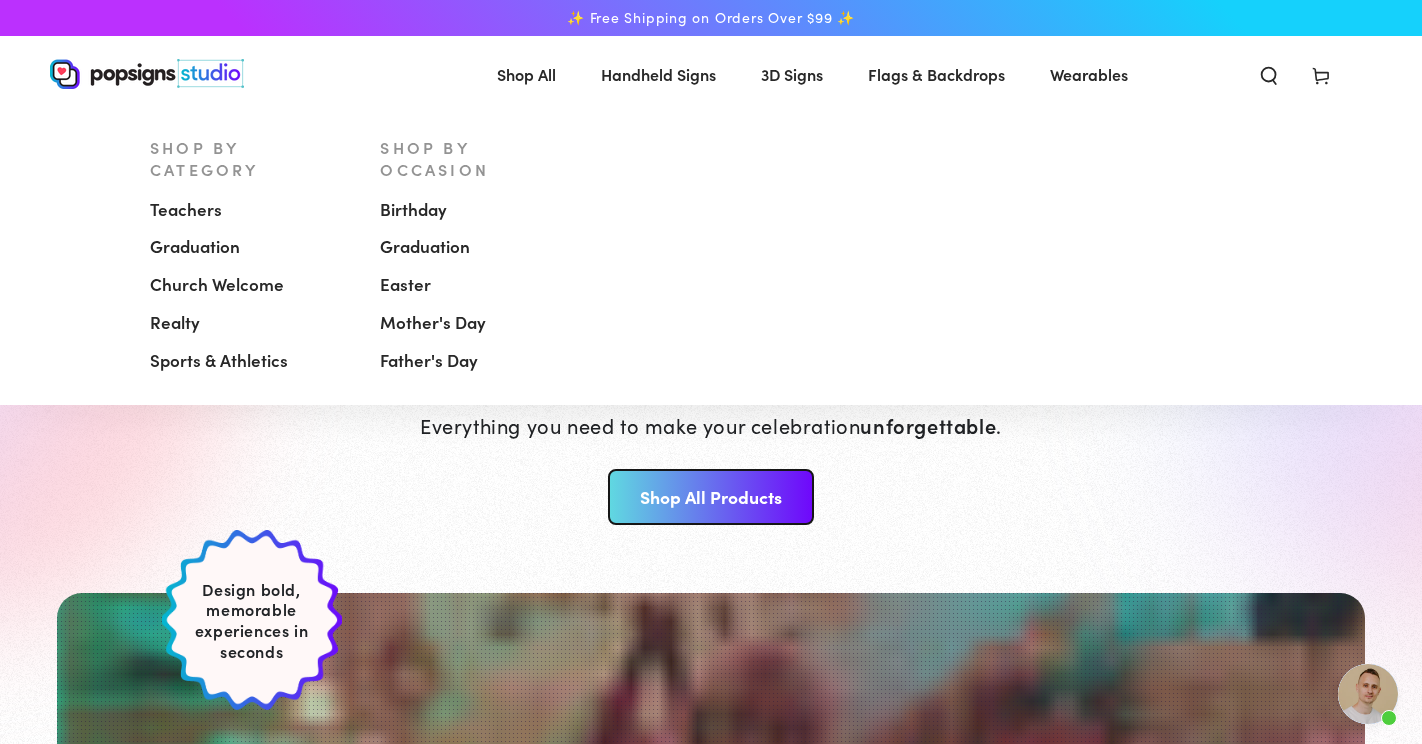click on "Church Welcome" at bounding box center (217, 285) 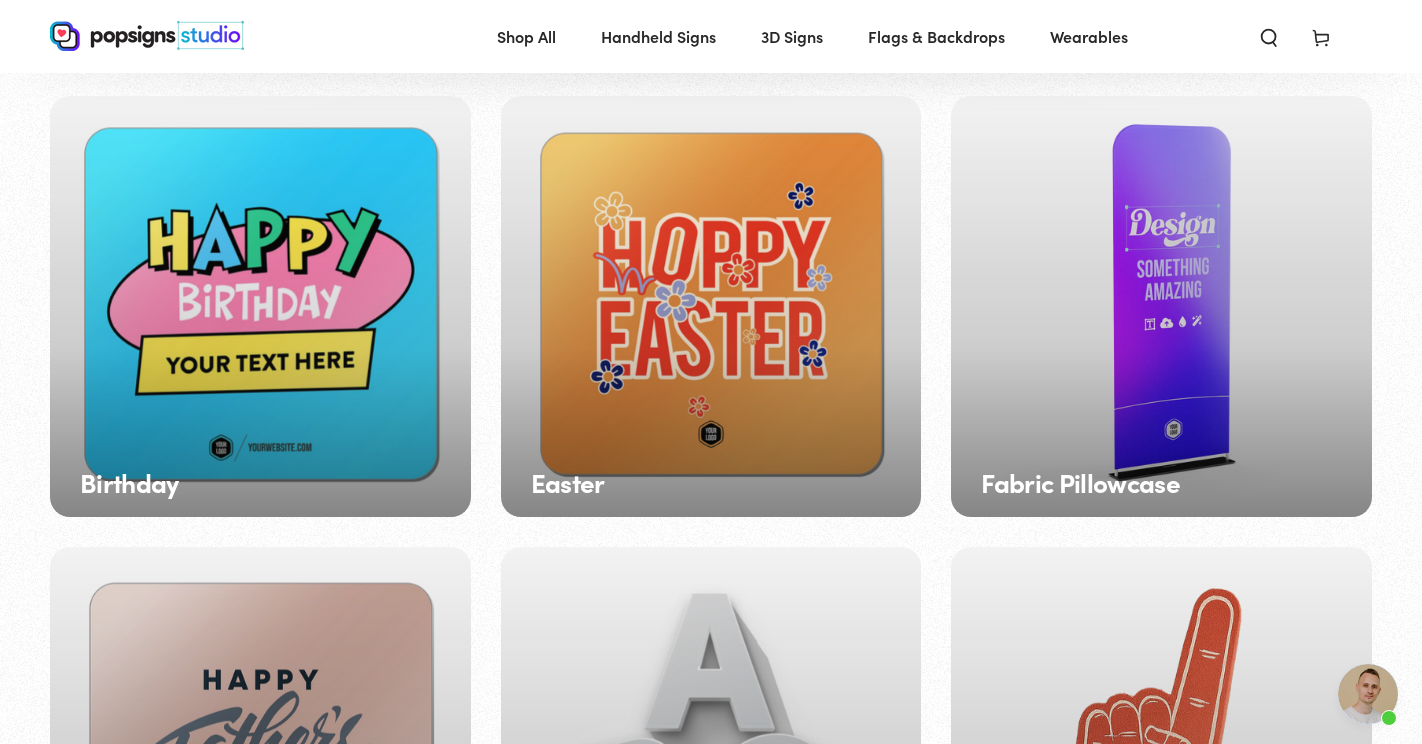 scroll, scrollTop: 160, scrollLeft: 0, axis: vertical 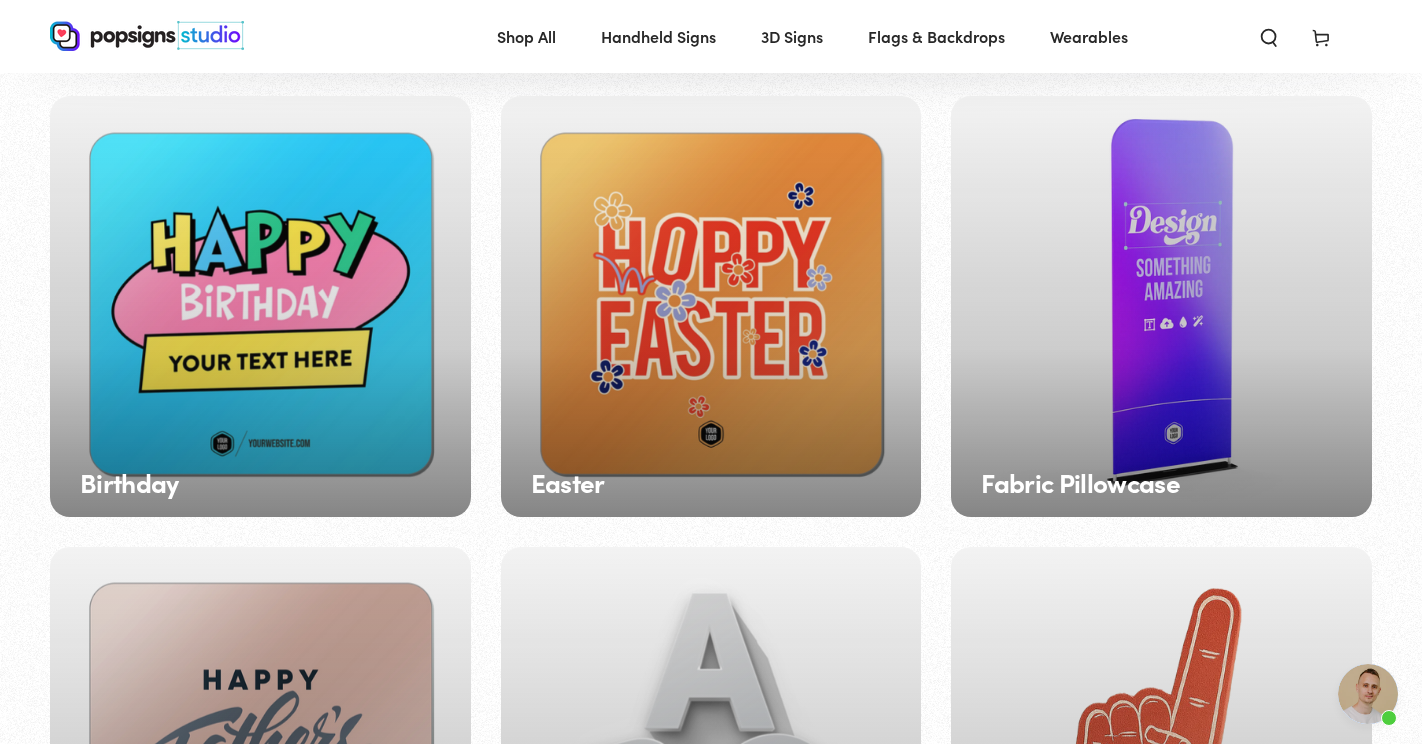 click on "Fabric Pillowcase" at bounding box center [1161, 306] 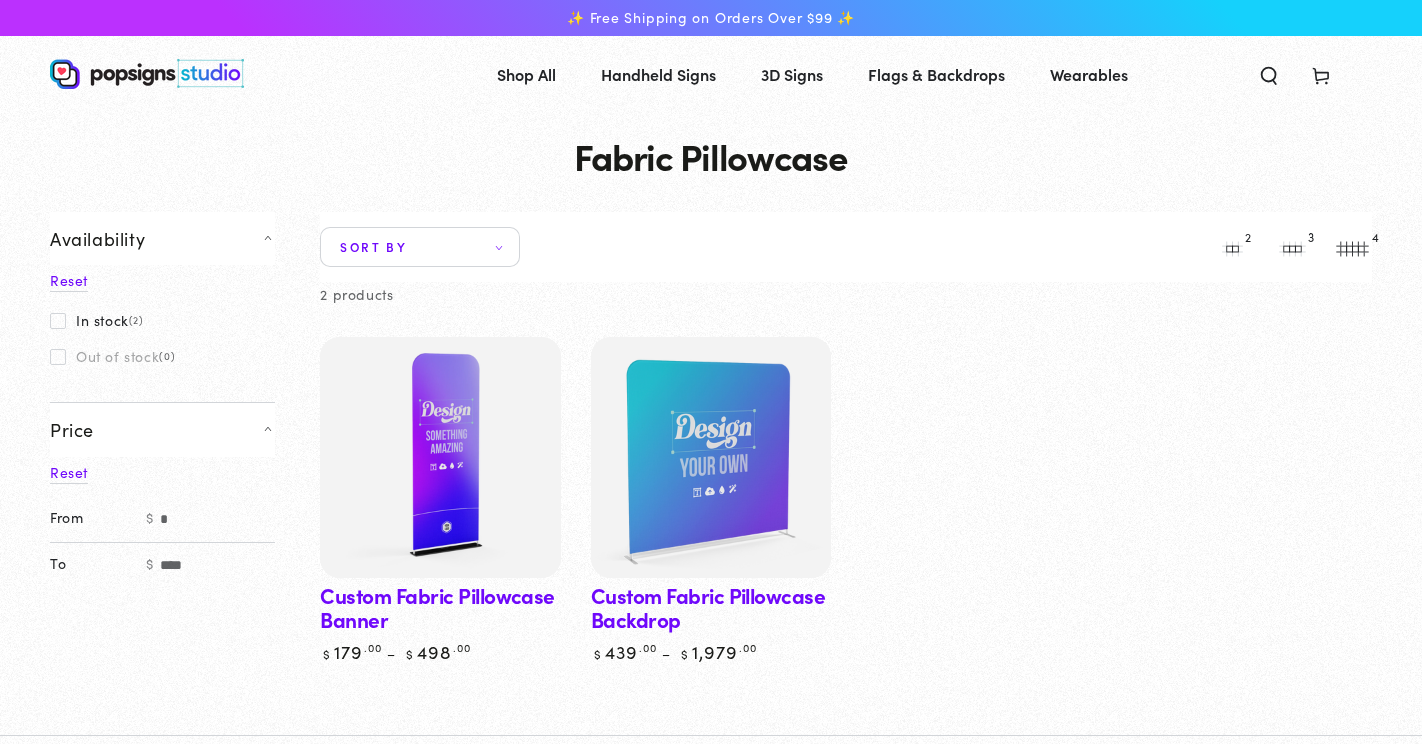 scroll, scrollTop: 0, scrollLeft: 0, axis: both 